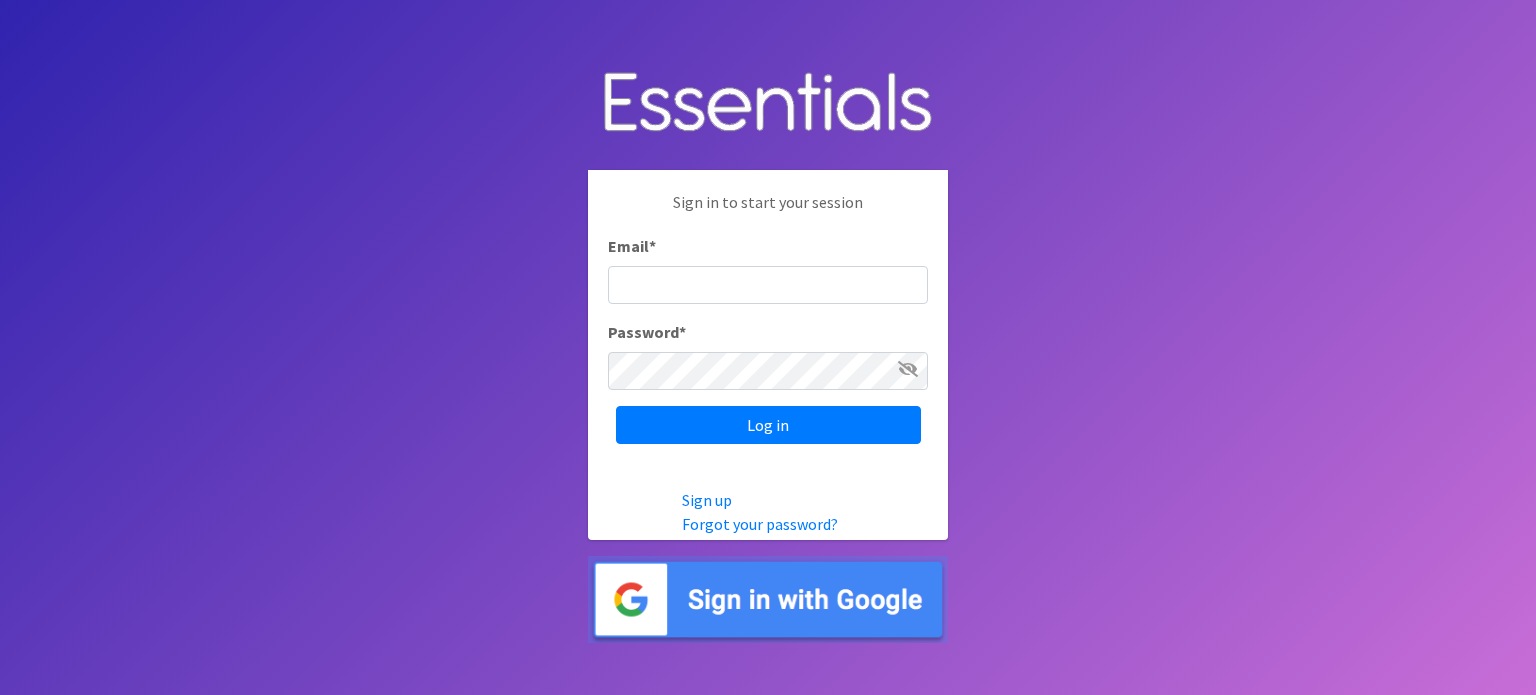 scroll, scrollTop: 0, scrollLeft: 0, axis: both 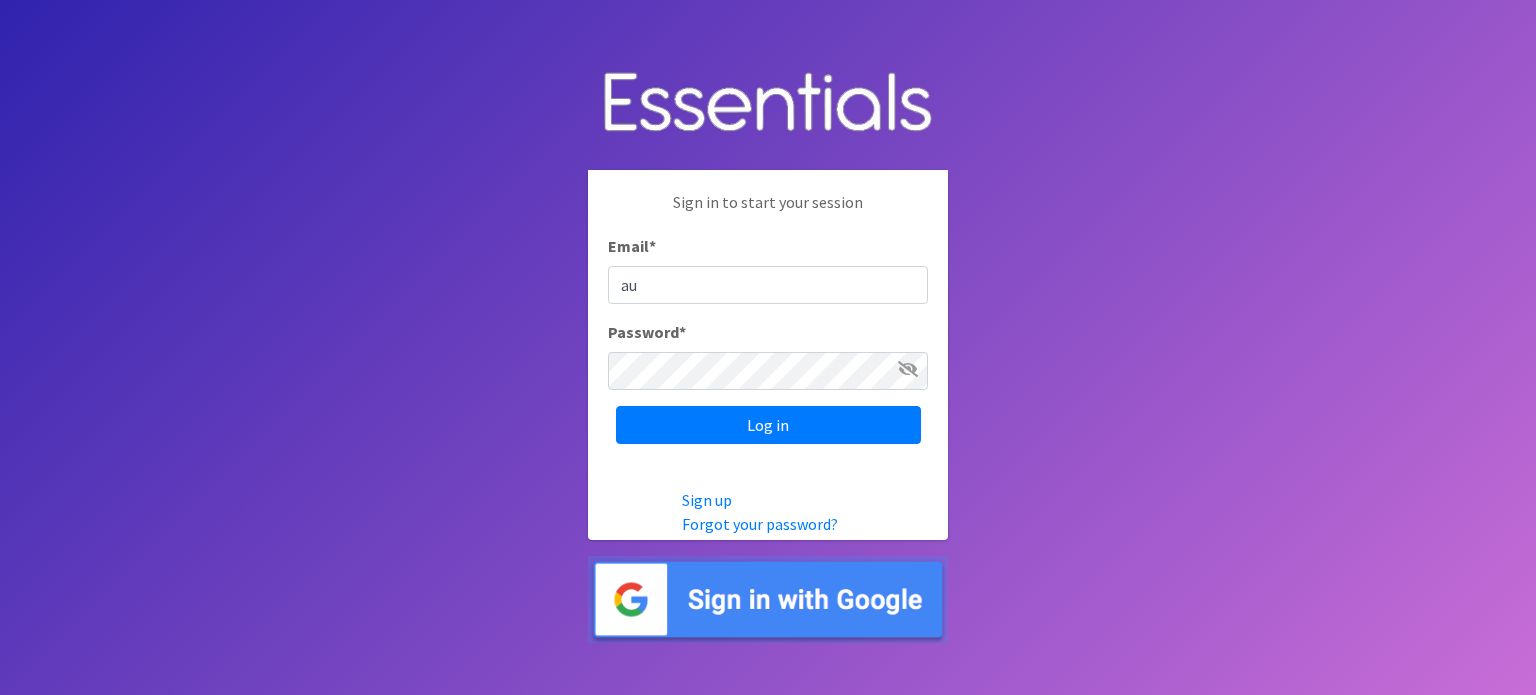type on "a" 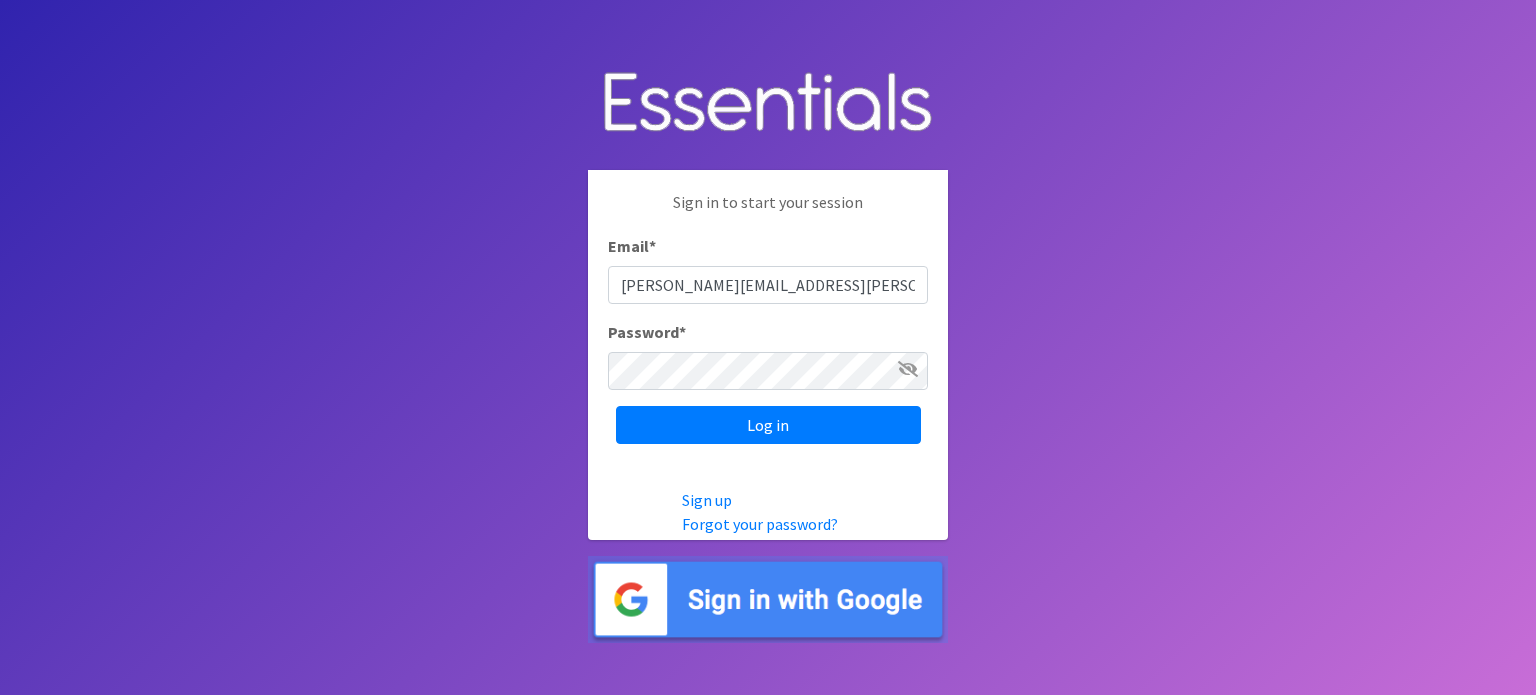 type on "[PERSON_NAME][EMAIL_ADDRESS][PERSON_NAME][DOMAIN_NAME]" 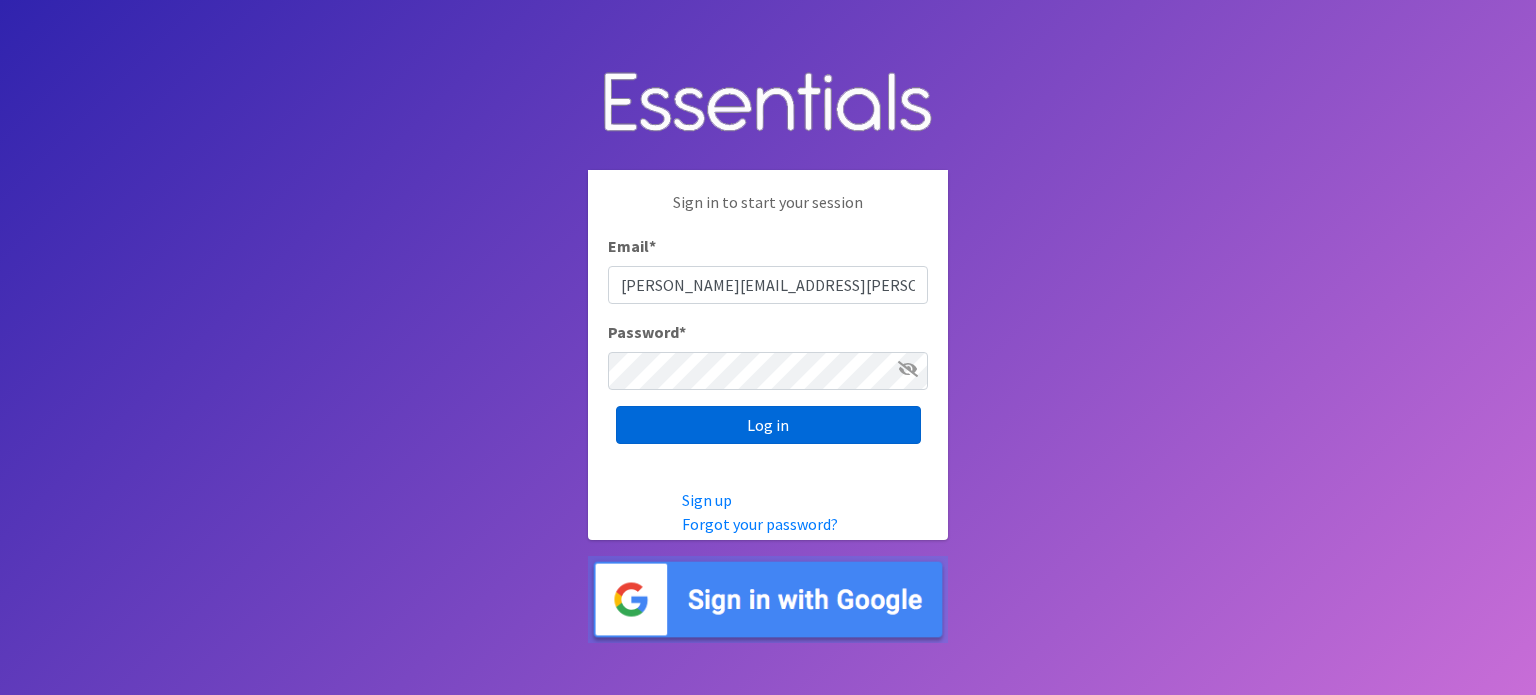 click on "Log in" at bounding box center (768, 425) 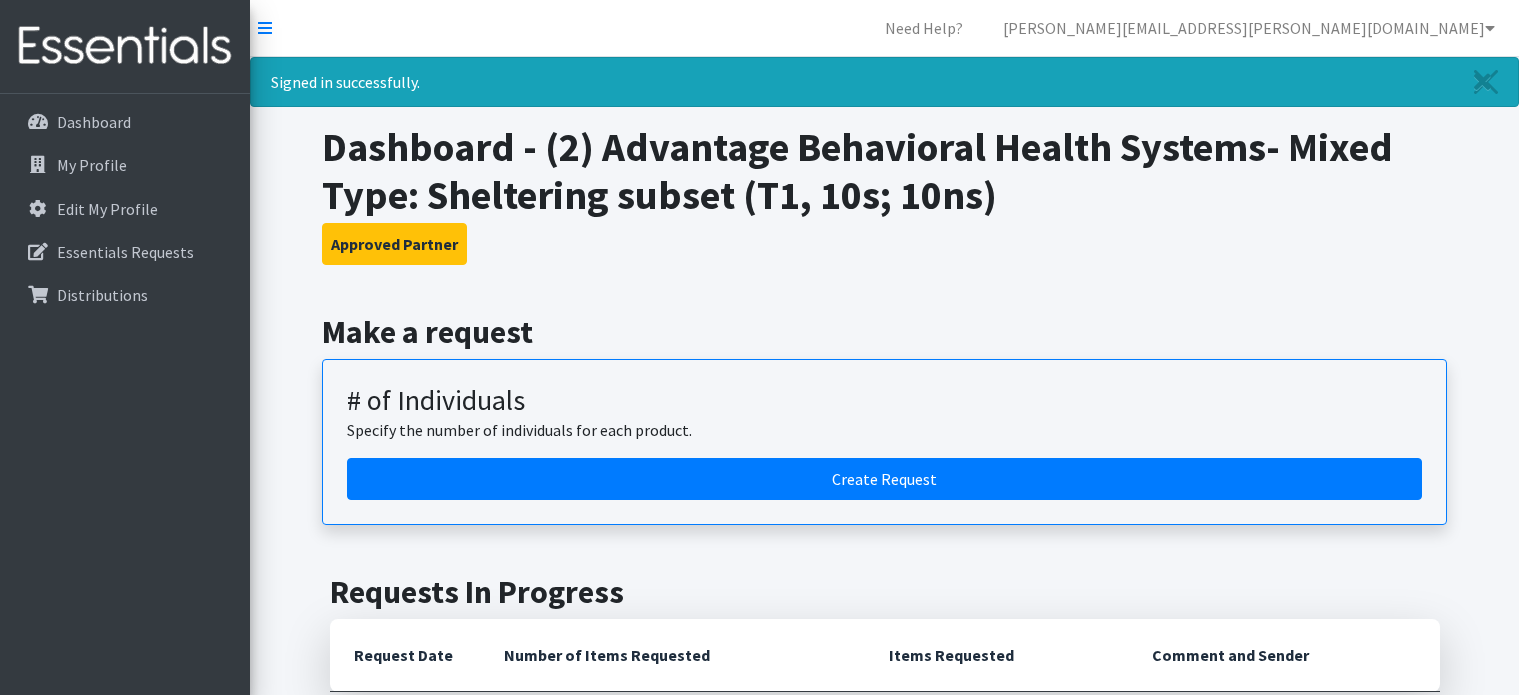 scroll, scrollTop: 0, scrollLeft: 0, axis: both 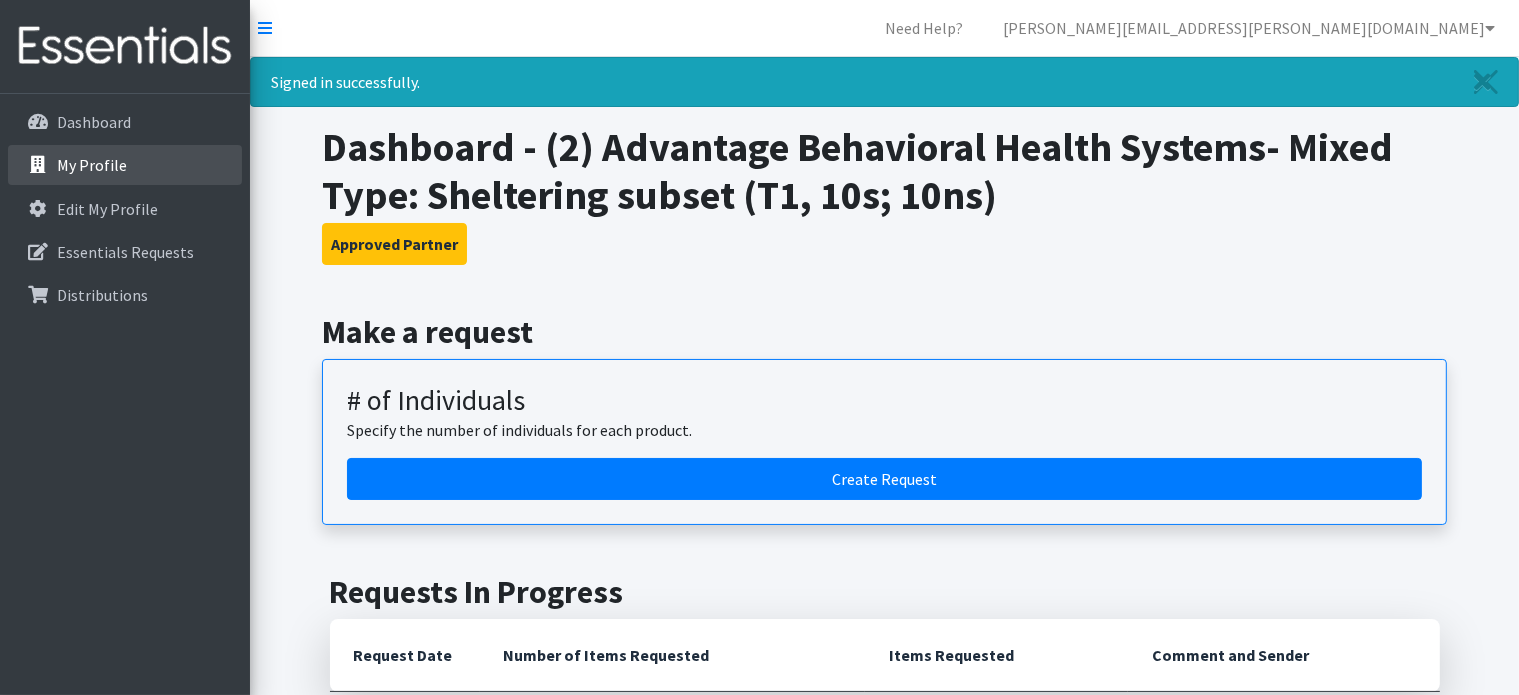 click on "My Profile" at bounding box center (92, 165) 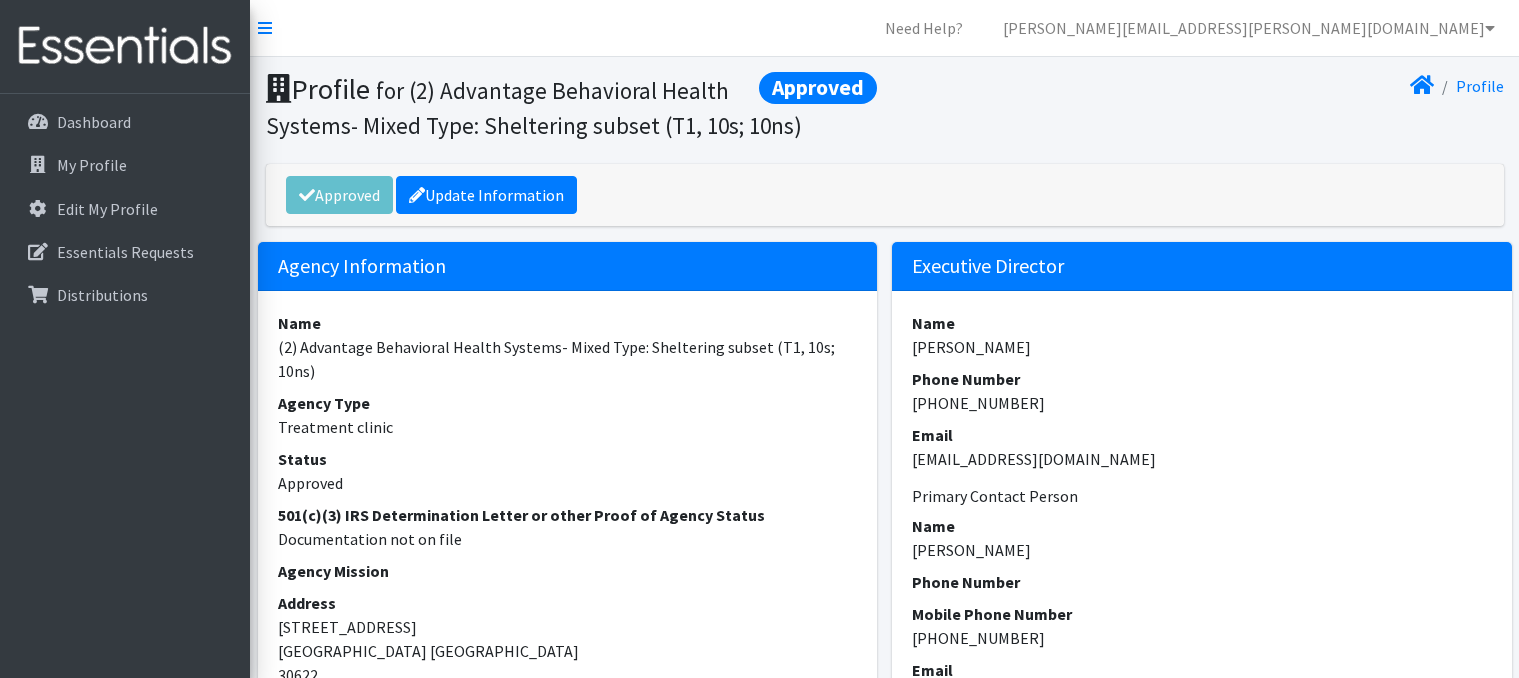 scroll, scrollTop: 0, scrollLeft: 0, axis: both 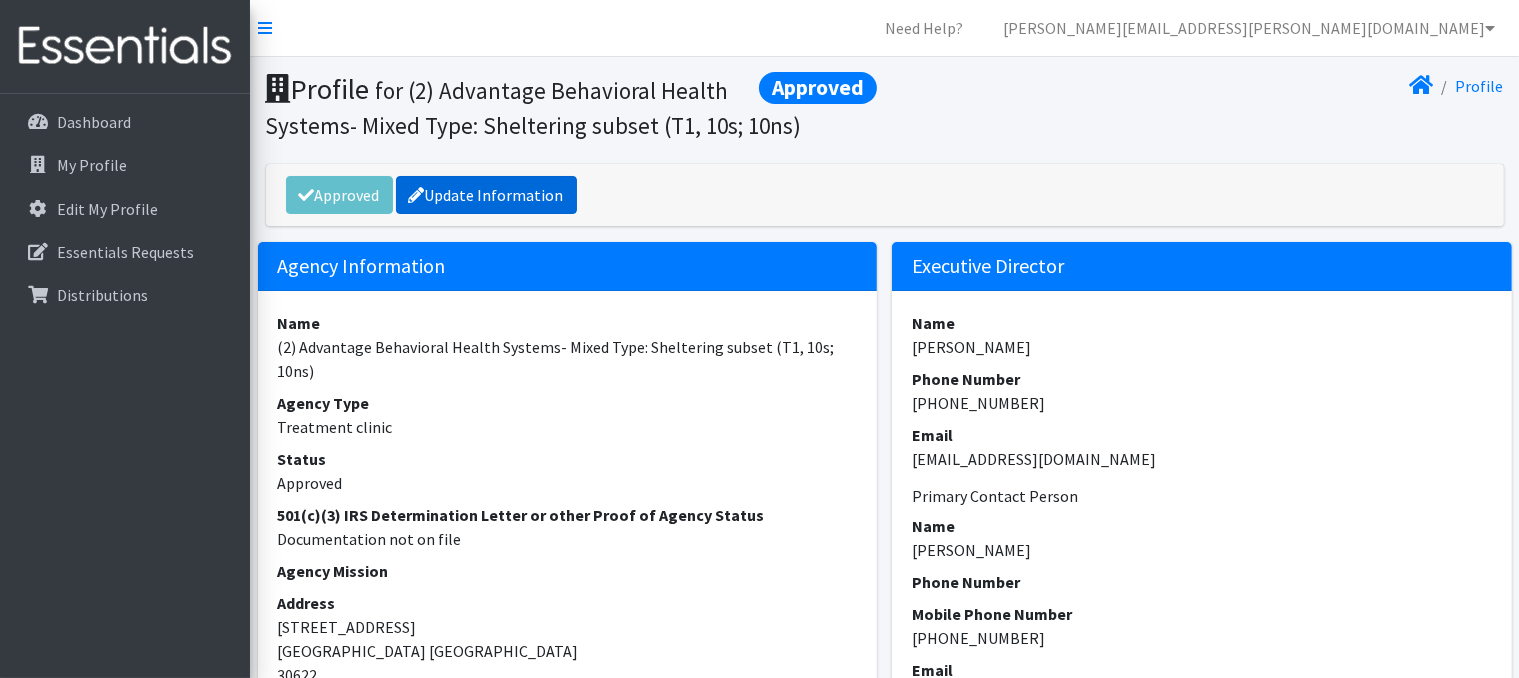 click on "Update Information" at bounding box center [486, 195] 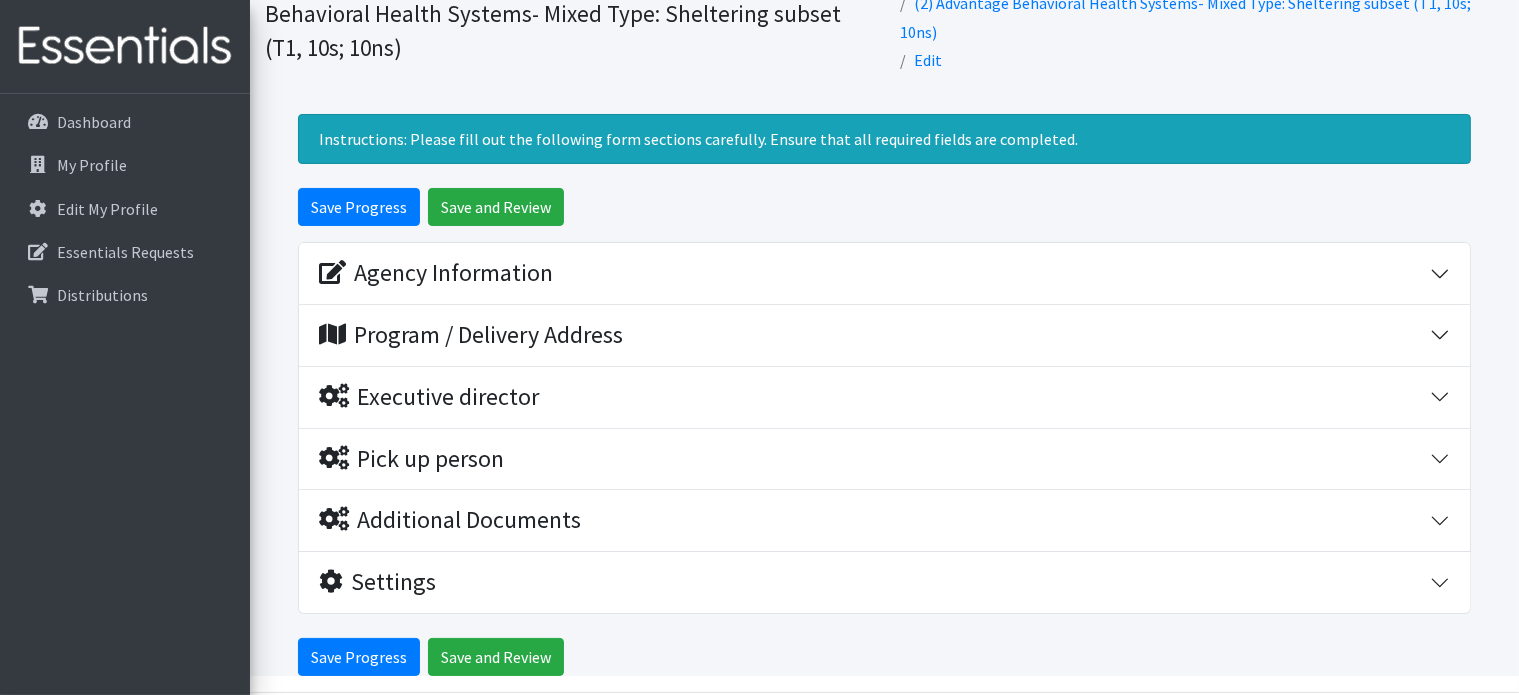 scroll, scrollTop: 169, scrollLeft: 0, axis: vertical 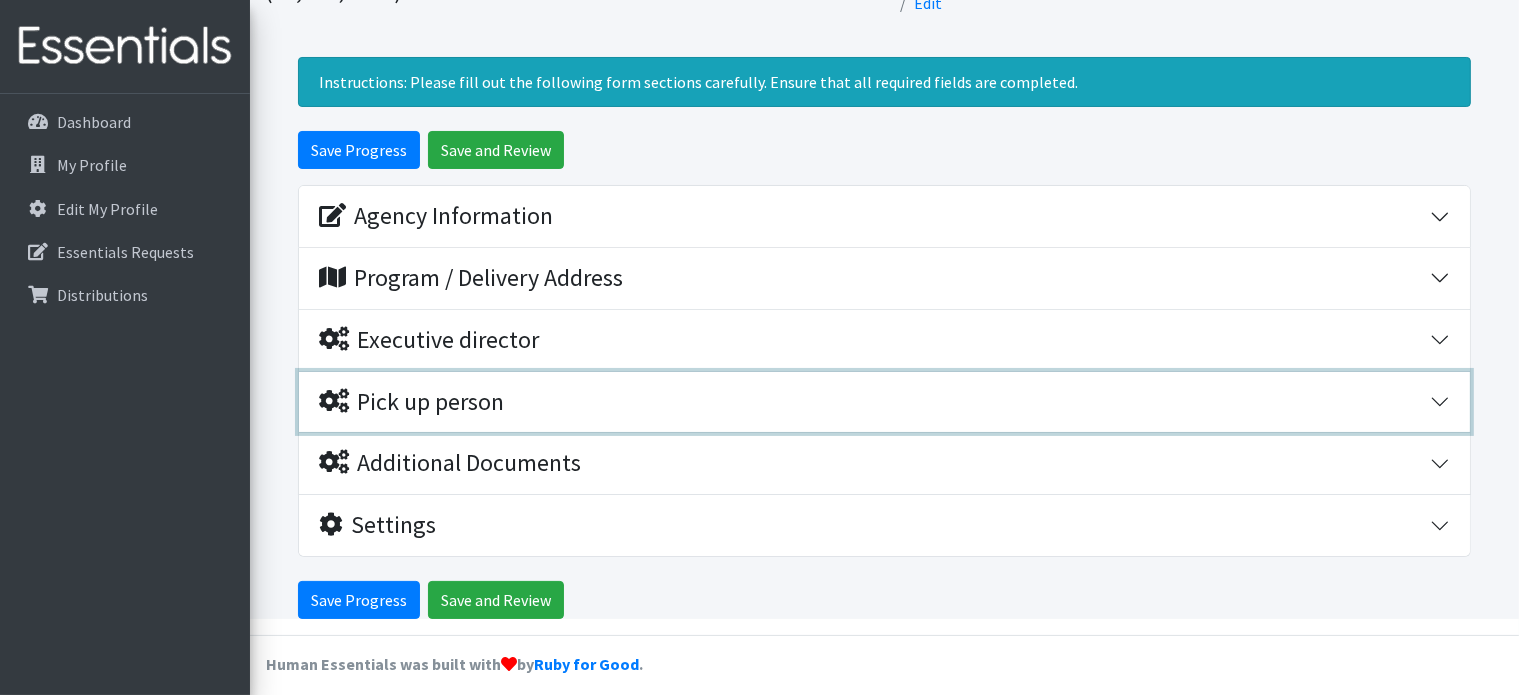 click on "Pick up person" at bounding box center (874, 402) 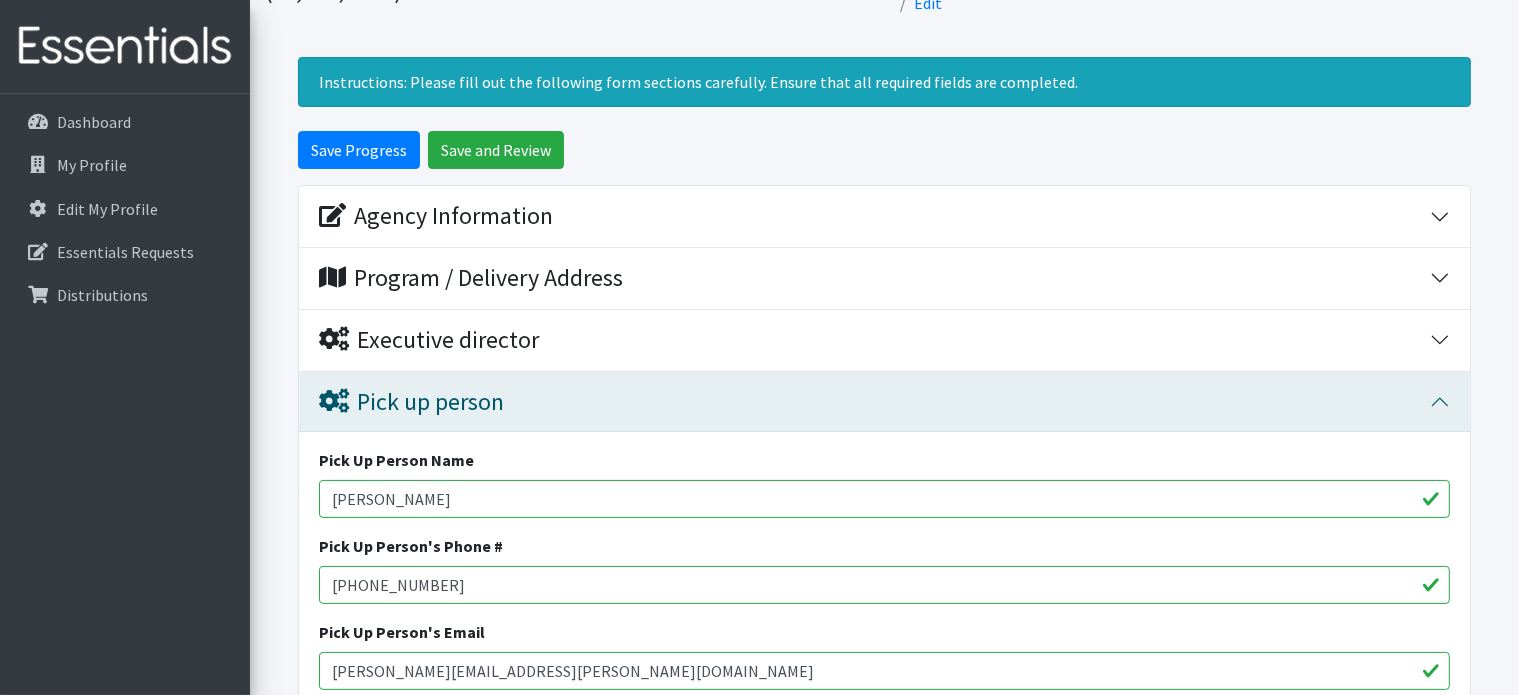 click on "[PERSON_NAME]" at bounding box center (884, 499) 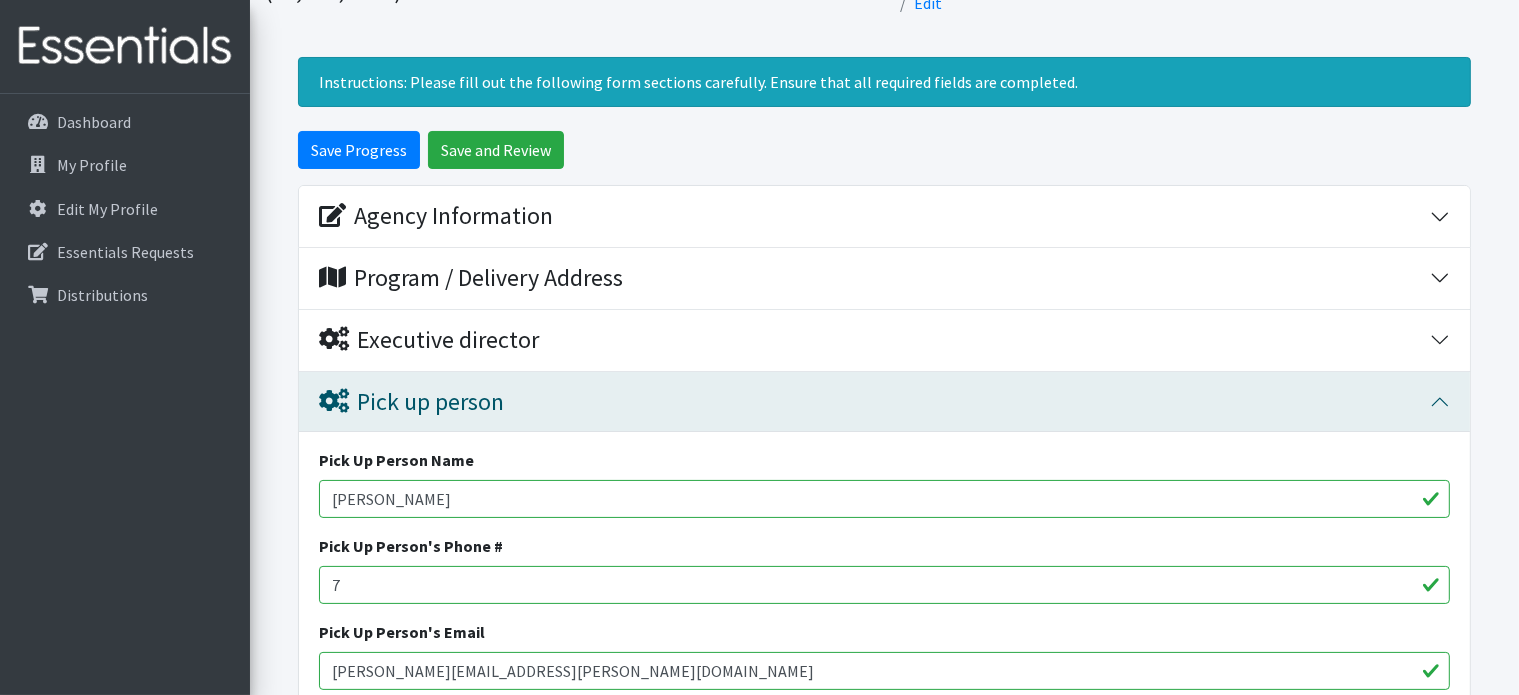 type on "7627720863" 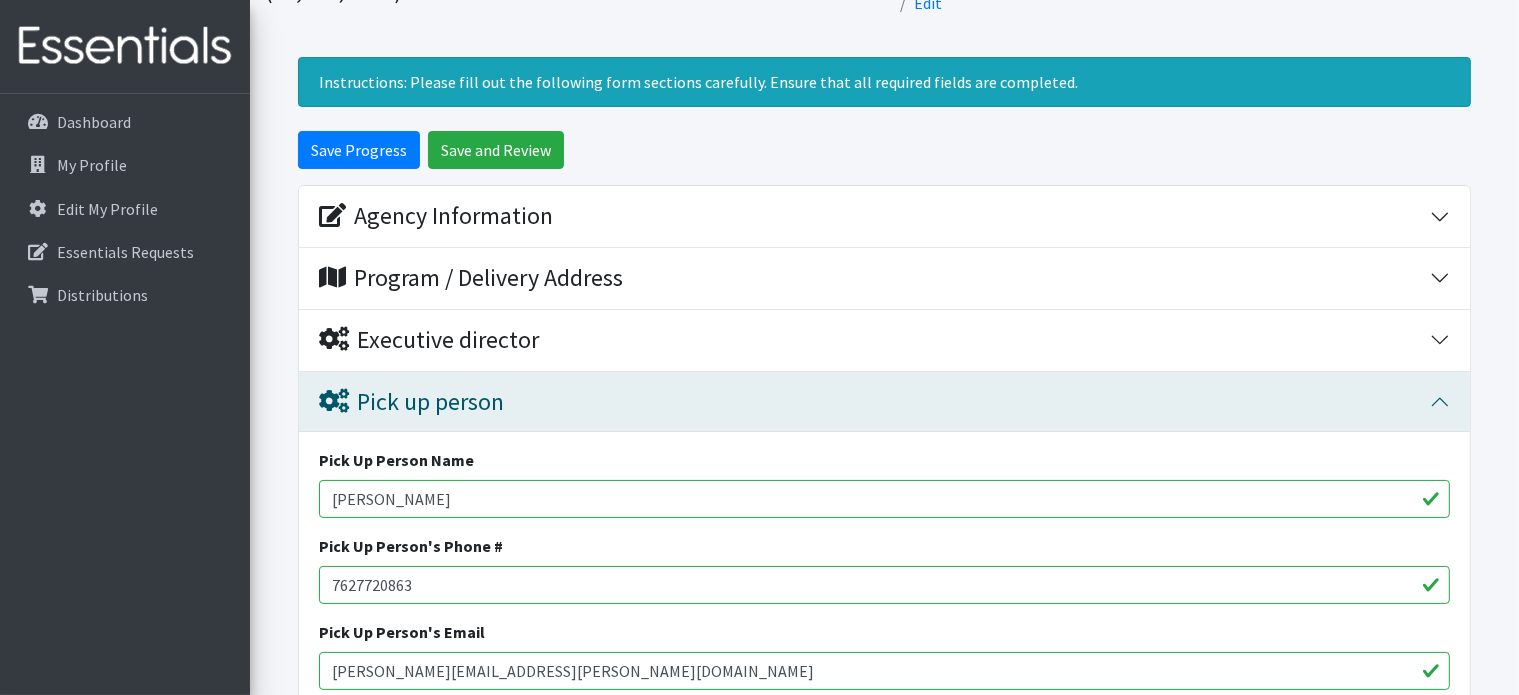 type on "audey.lee@advantagebhs.org" 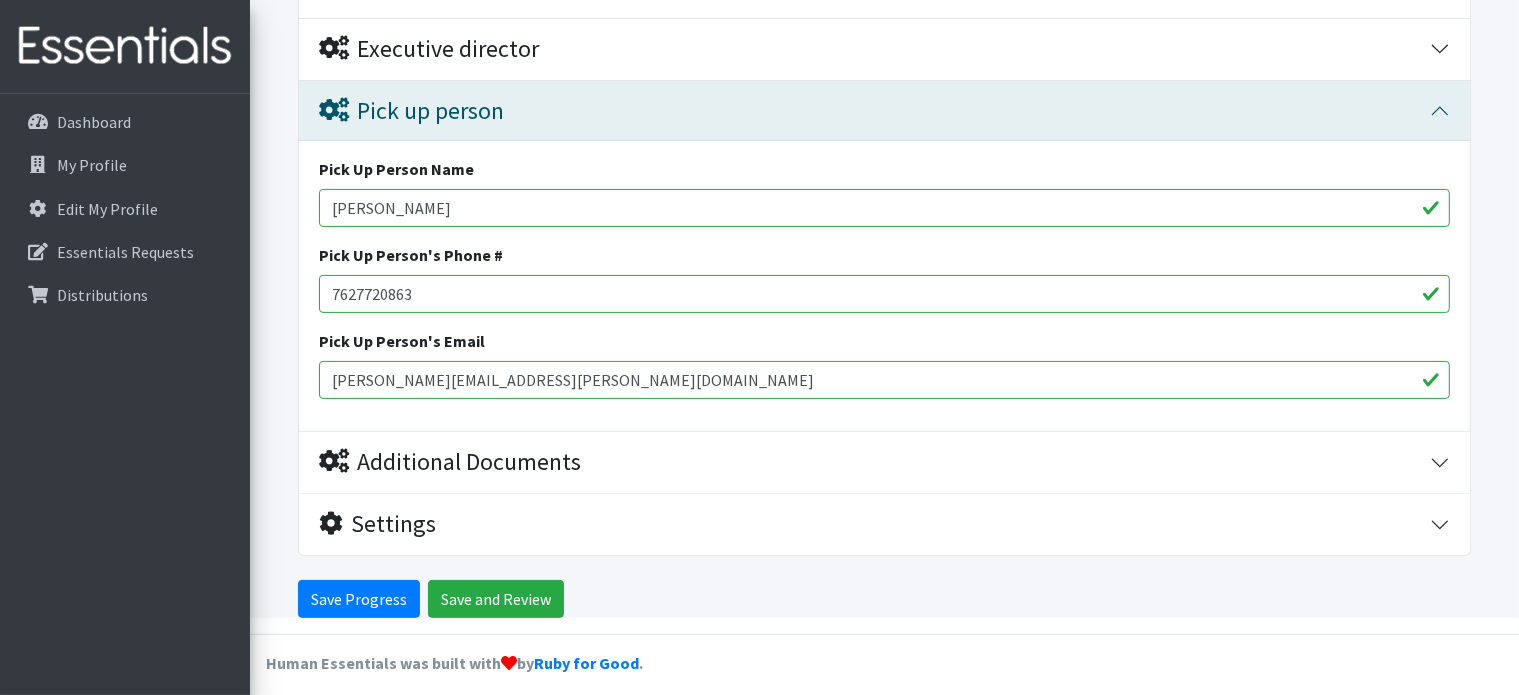 scroll, scrollTop: 459, scrollLeft: 0, axis: vertical 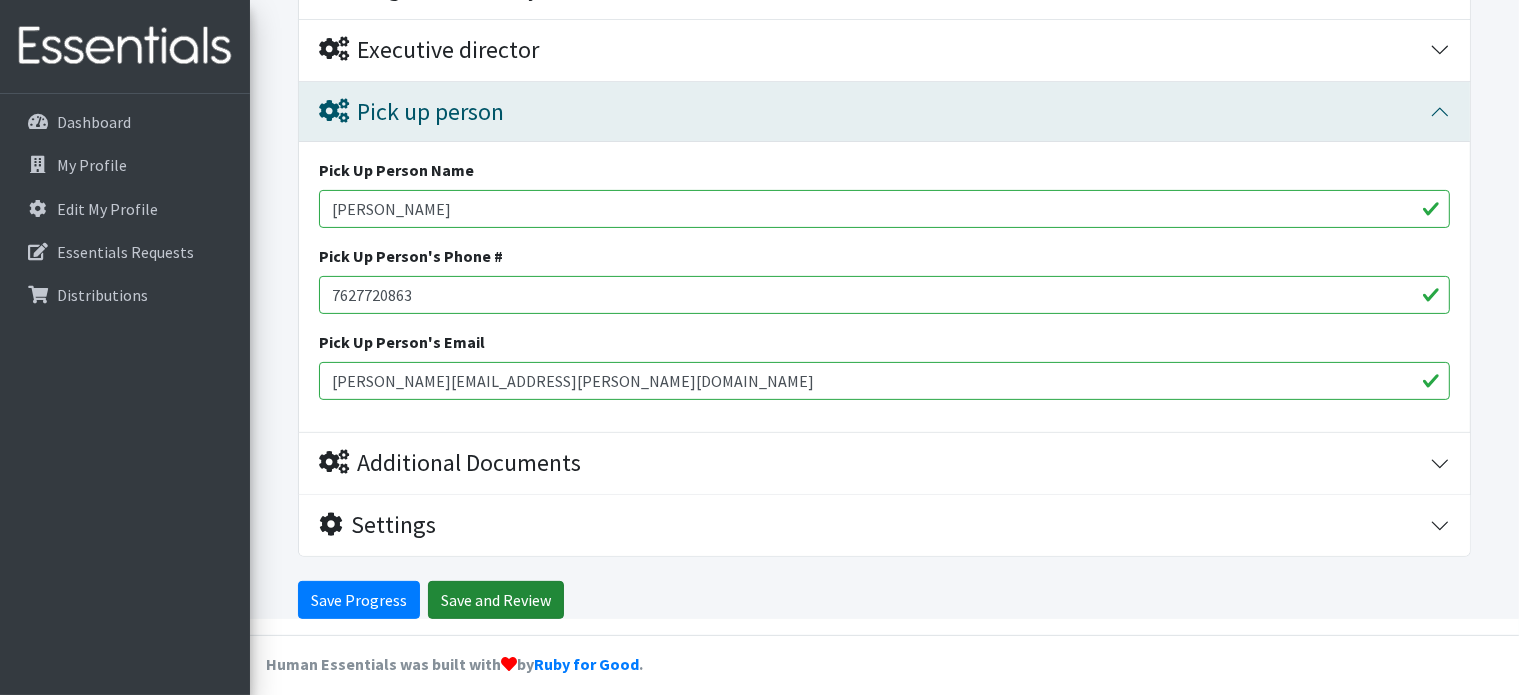 click on "Save and Review" at bounding box center [496, 600] 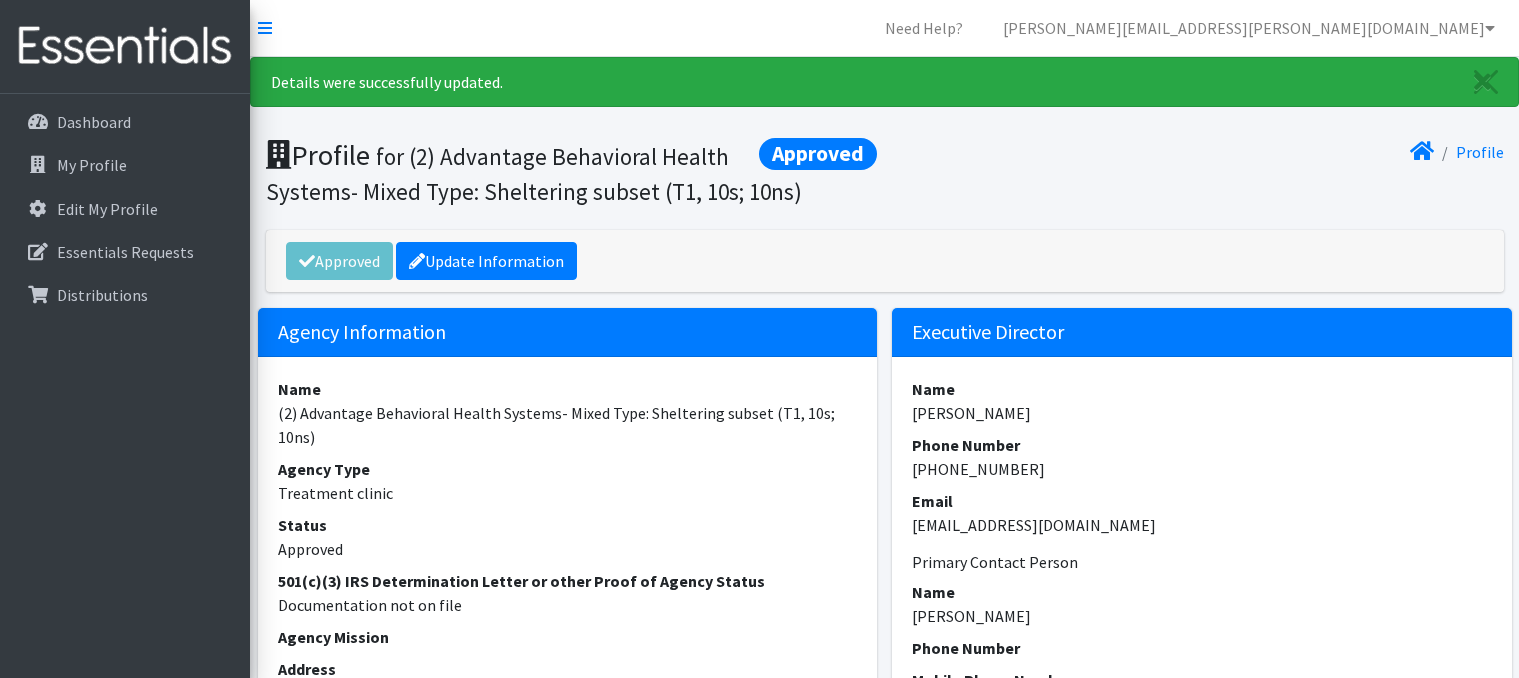 scroll, scrollTop: 0, scrollLeft: 0, axis: both 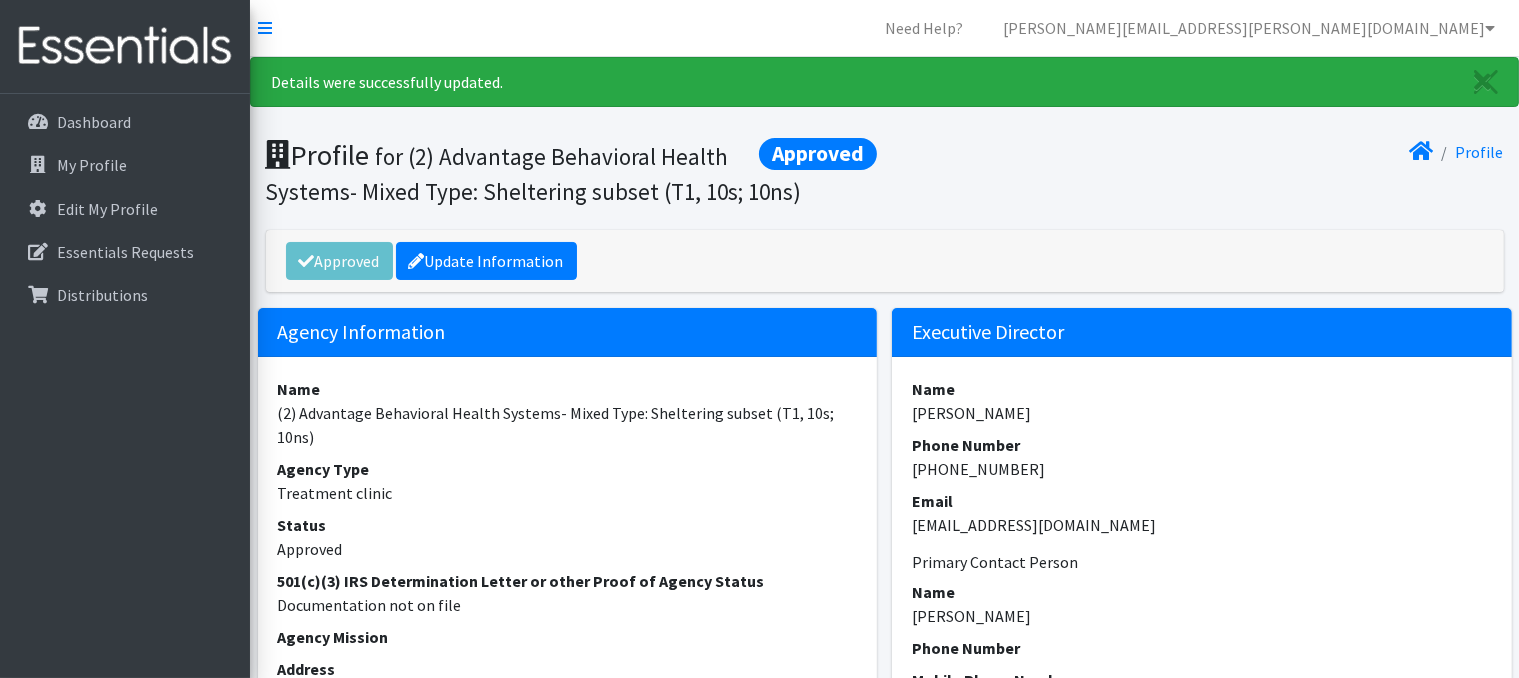 click on "Name
(2) Advantage Behavioral Health Systems- Mixed Type: Sheltering subset  (T1, 10s; 10ns)
Agency Type
Treatment clinic
Status
Approved
501(c)(3) IRS Determination Letter or other Proof of Agency Status
Documentation not on file
[DEMOGRAPHIC_DATA]
Address
[STREET_ADDRESS]
Program / Delivery Address (if different)" at bounding box center (568, 609) 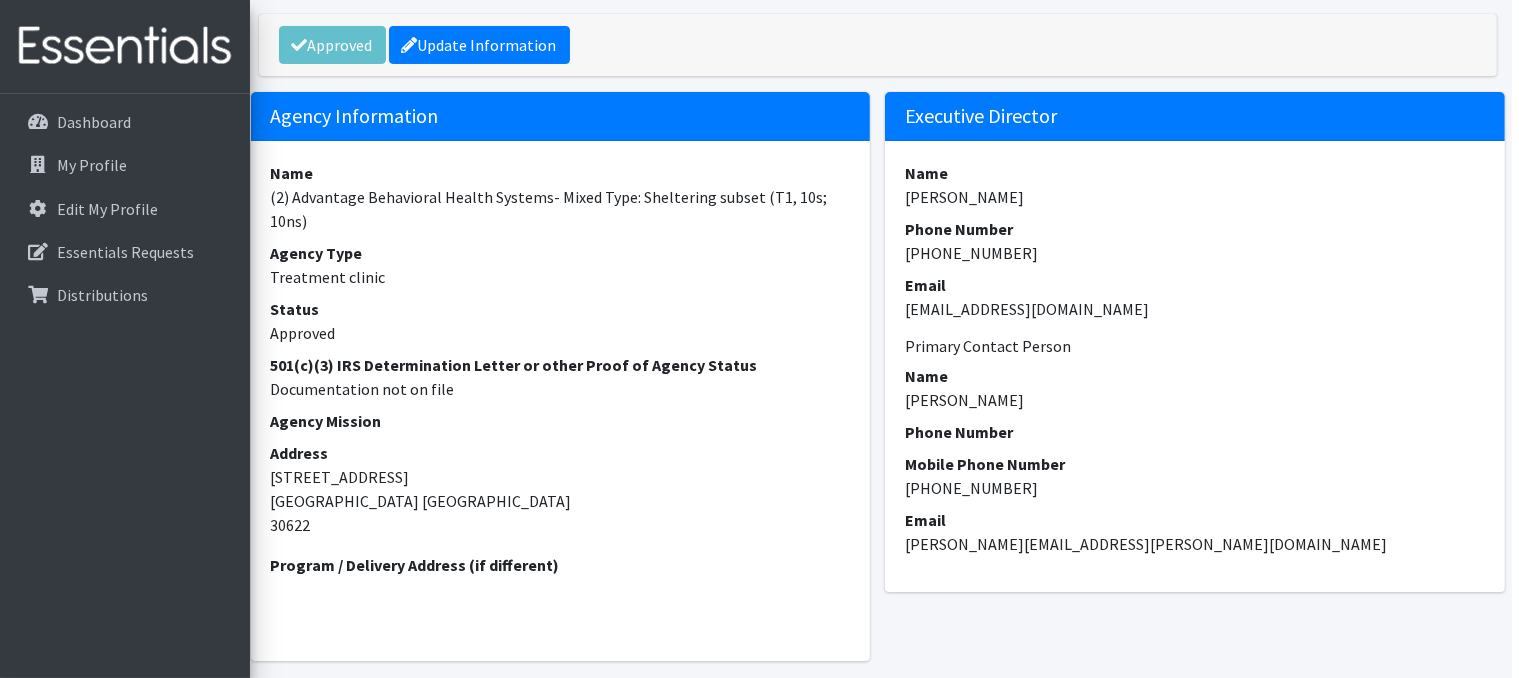 scroll, scrollTop: 215, scrollLeft: 7, axis: both 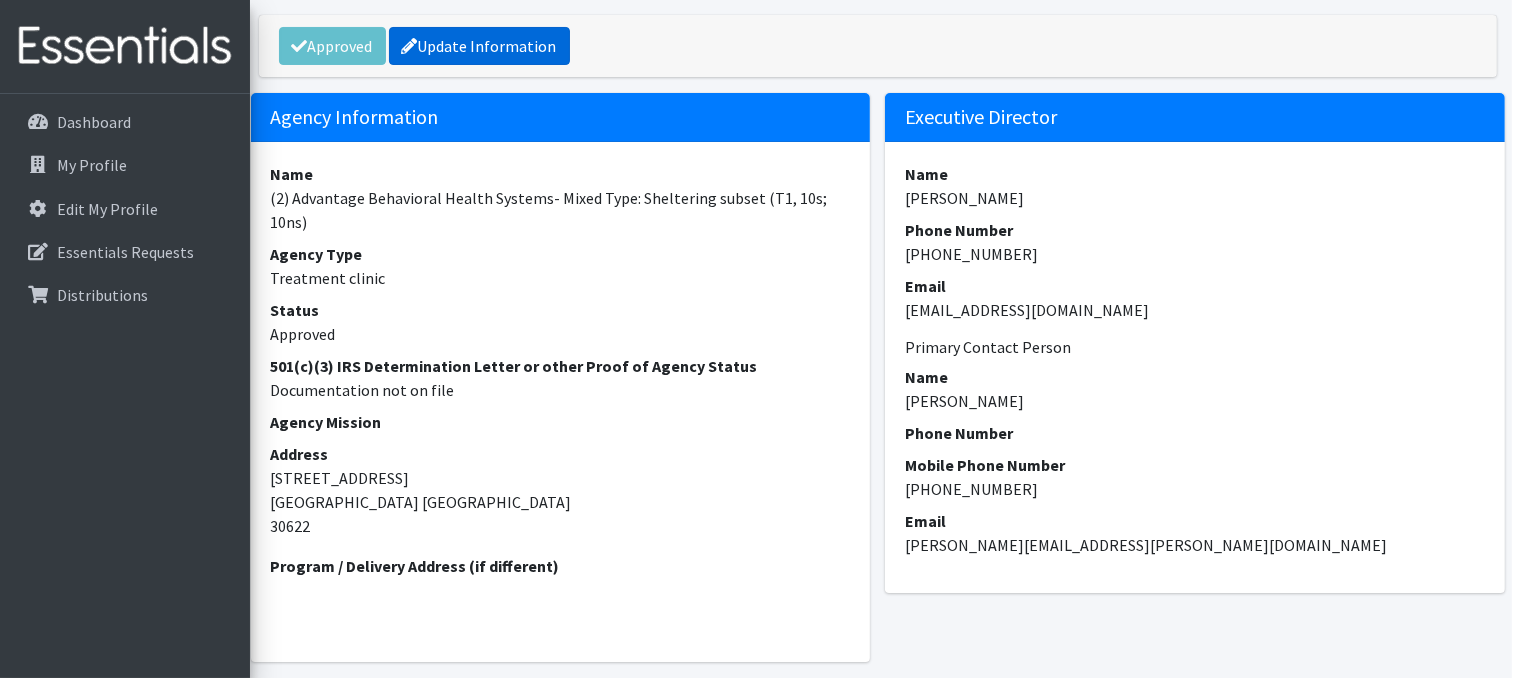 click on "Update Information" at bounding box center (479, 46) 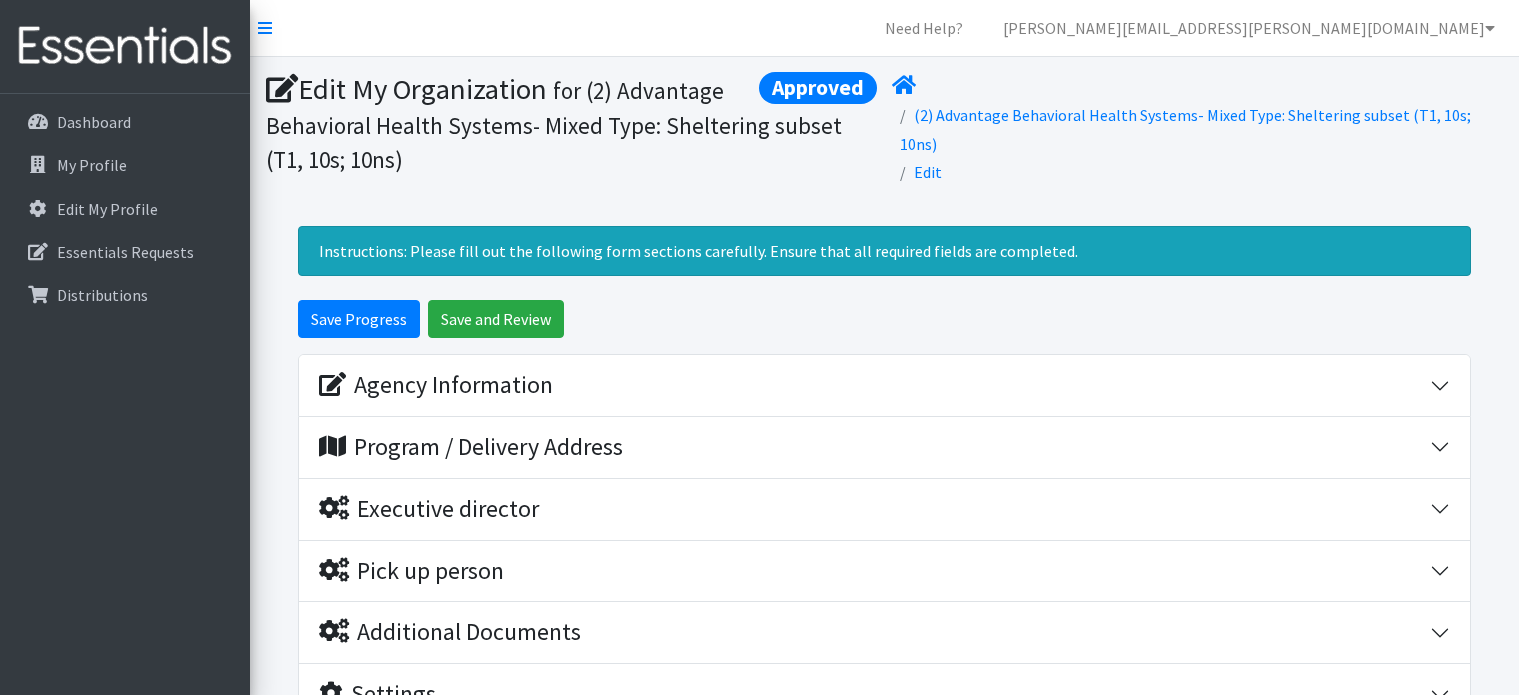 scroll, scrollTop: 0, scrollLeft: 0, axis: both 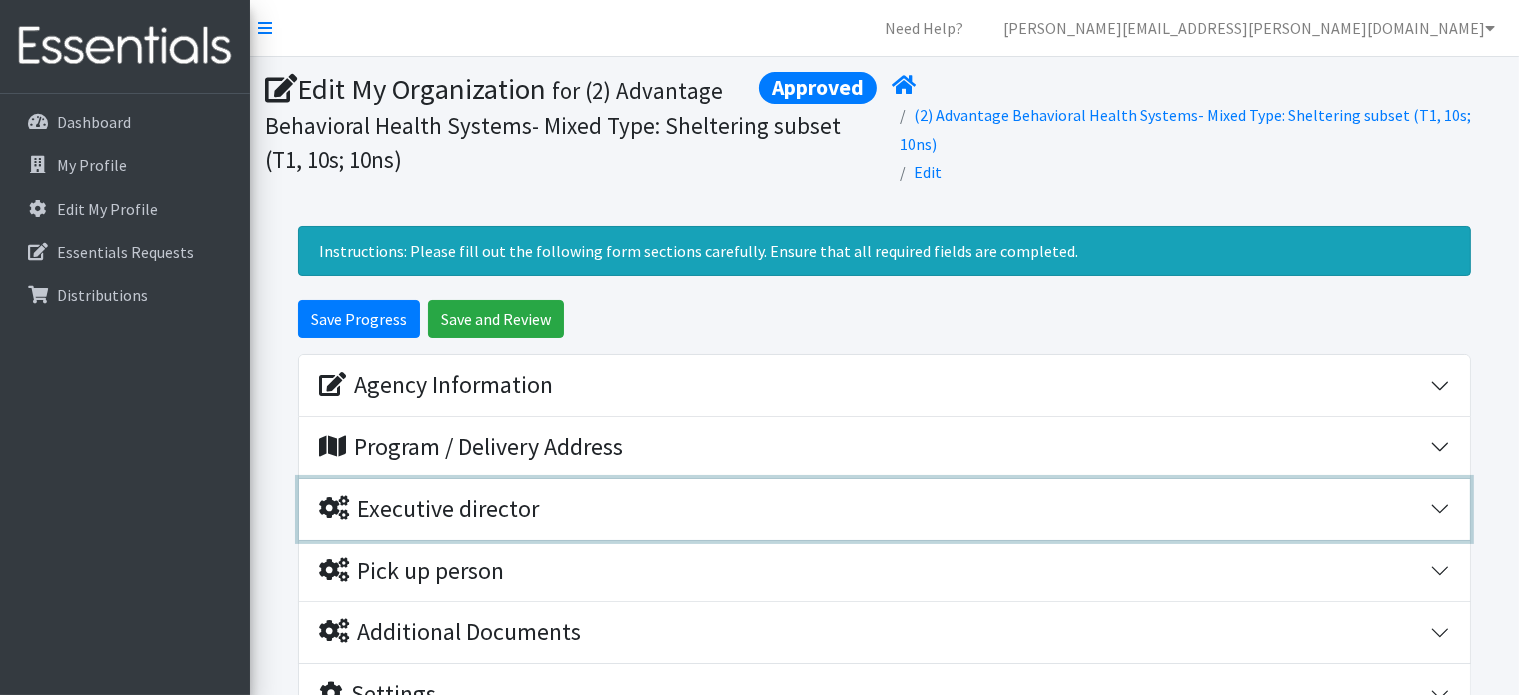 click on "Executive director" at bounding box center [874, 509] 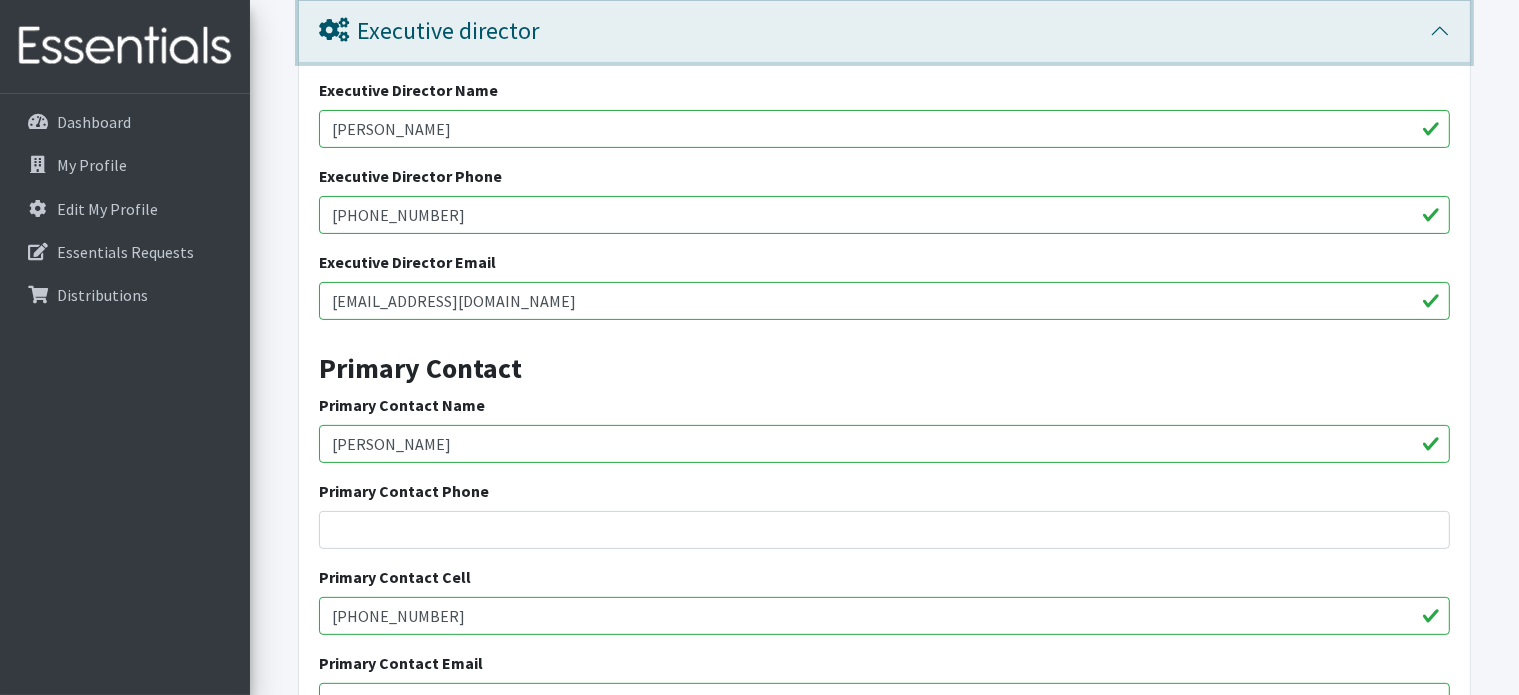 scroll, scrollTop: 479, scrollLeft: 0, axis: vertical 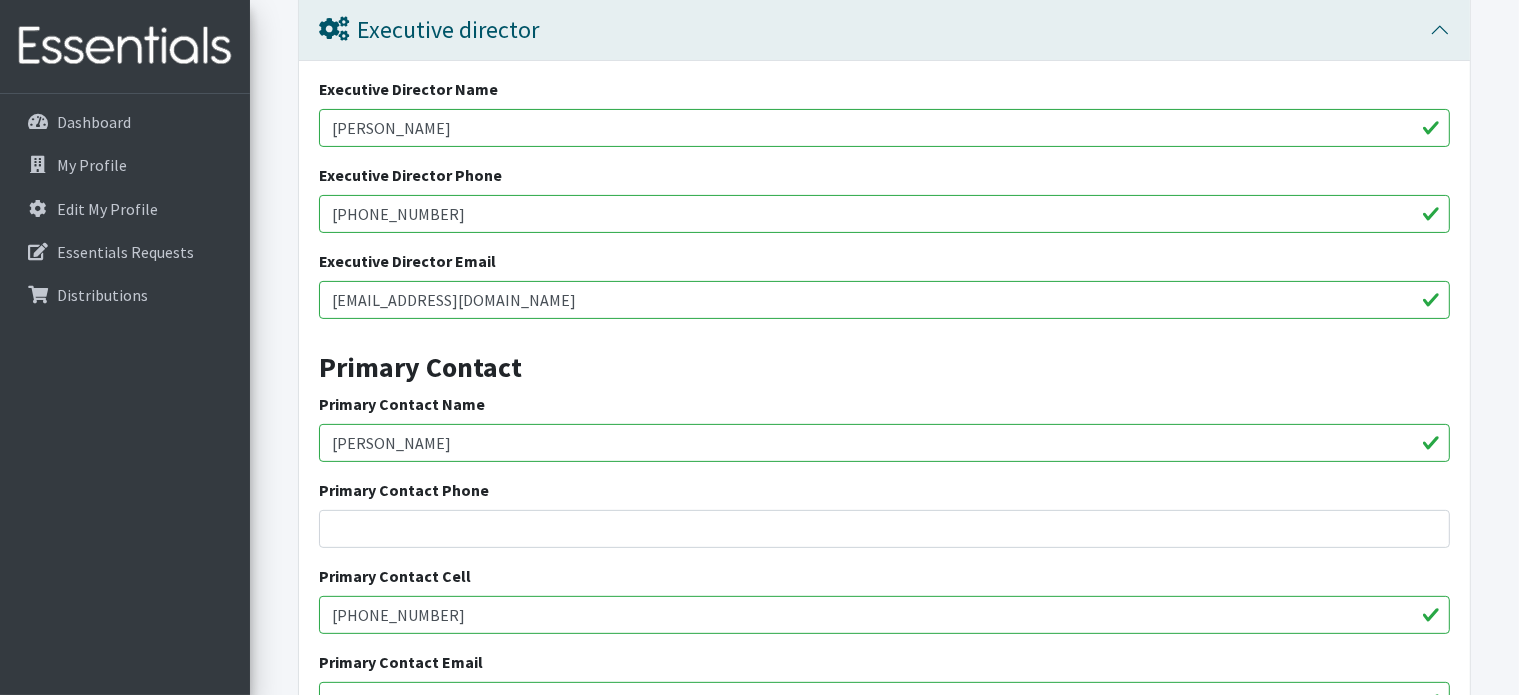 click on "Rebecca Hiner" at bounding box center (884, 443) 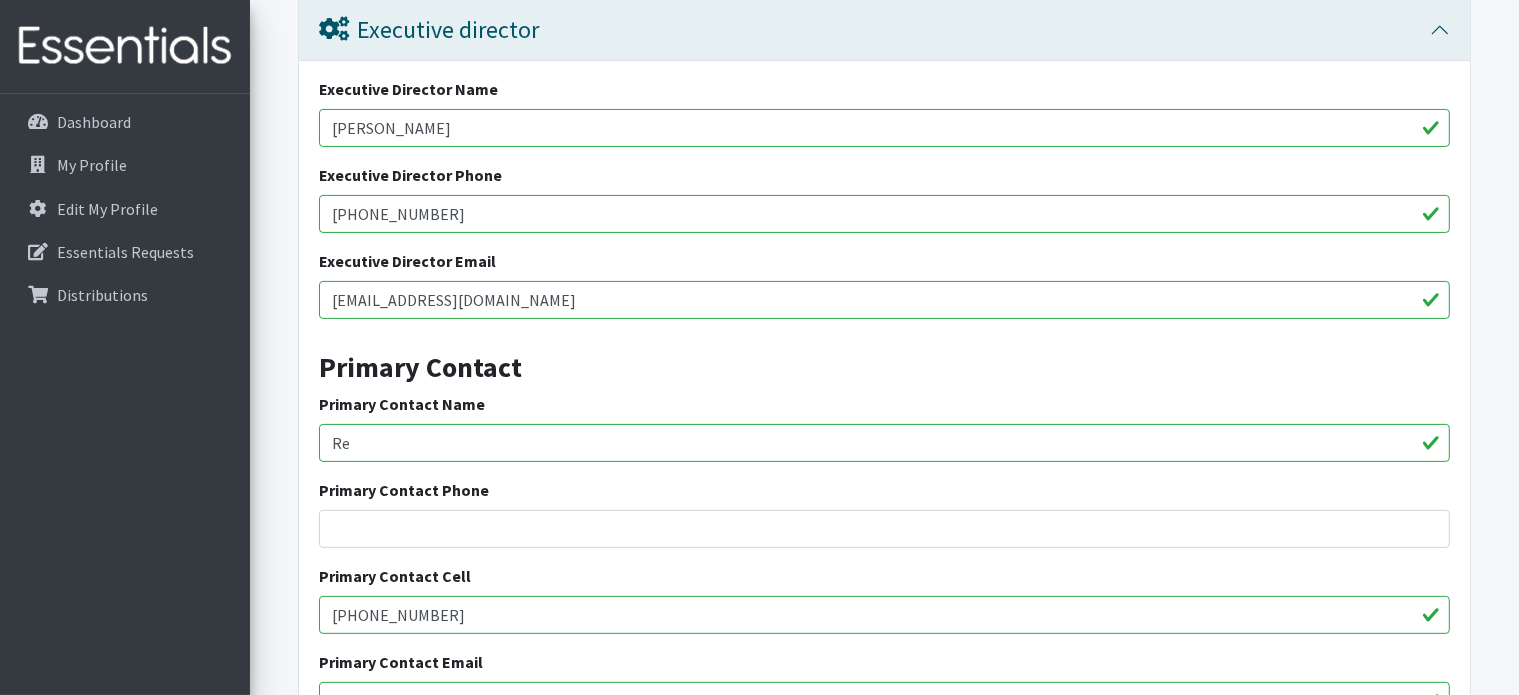 type on "R" 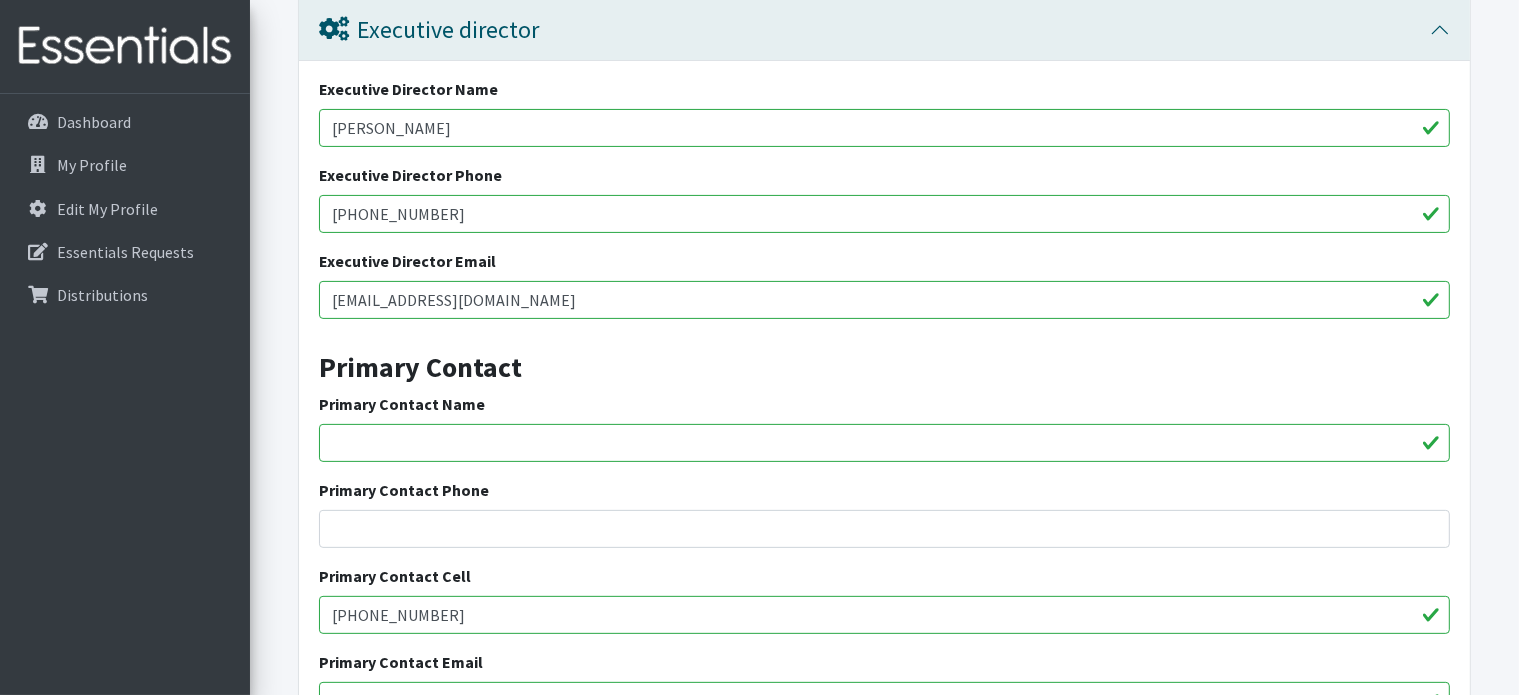 type on "a" 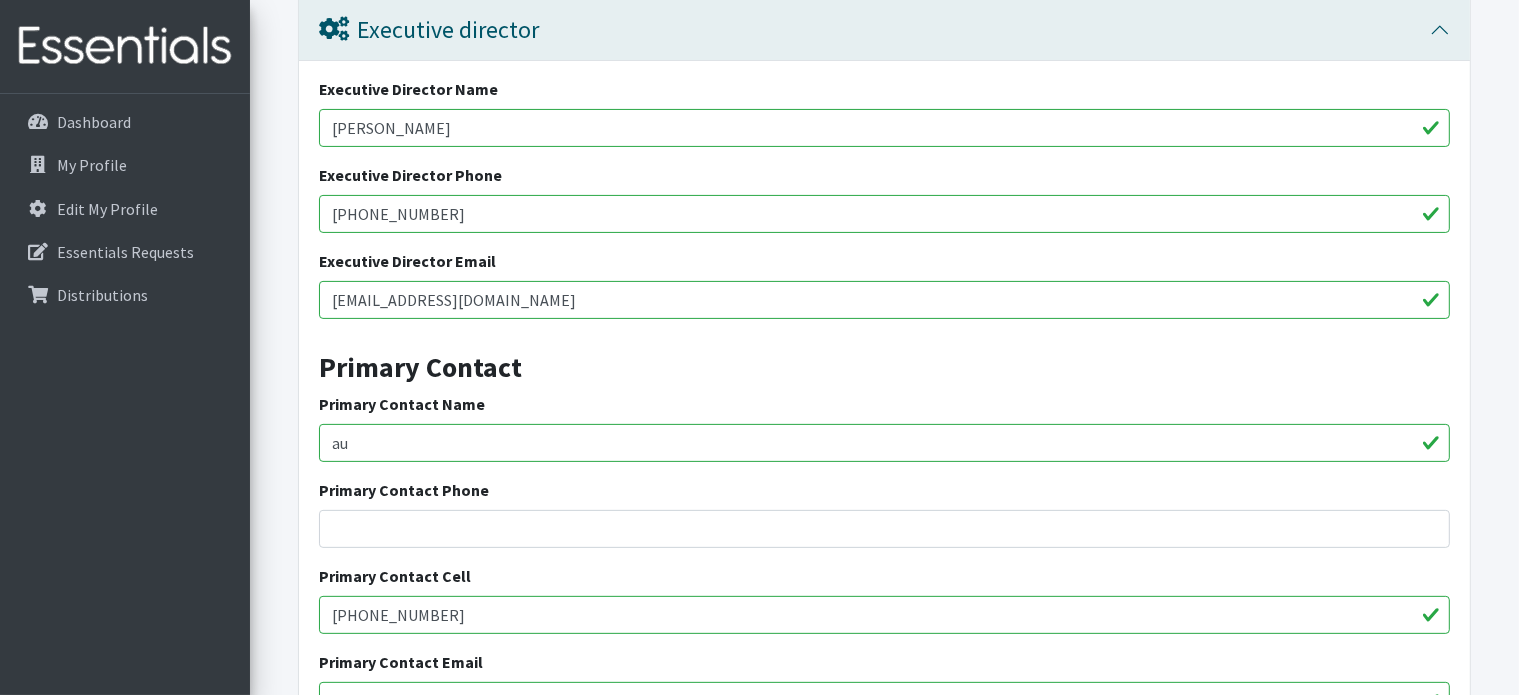 type on "a" 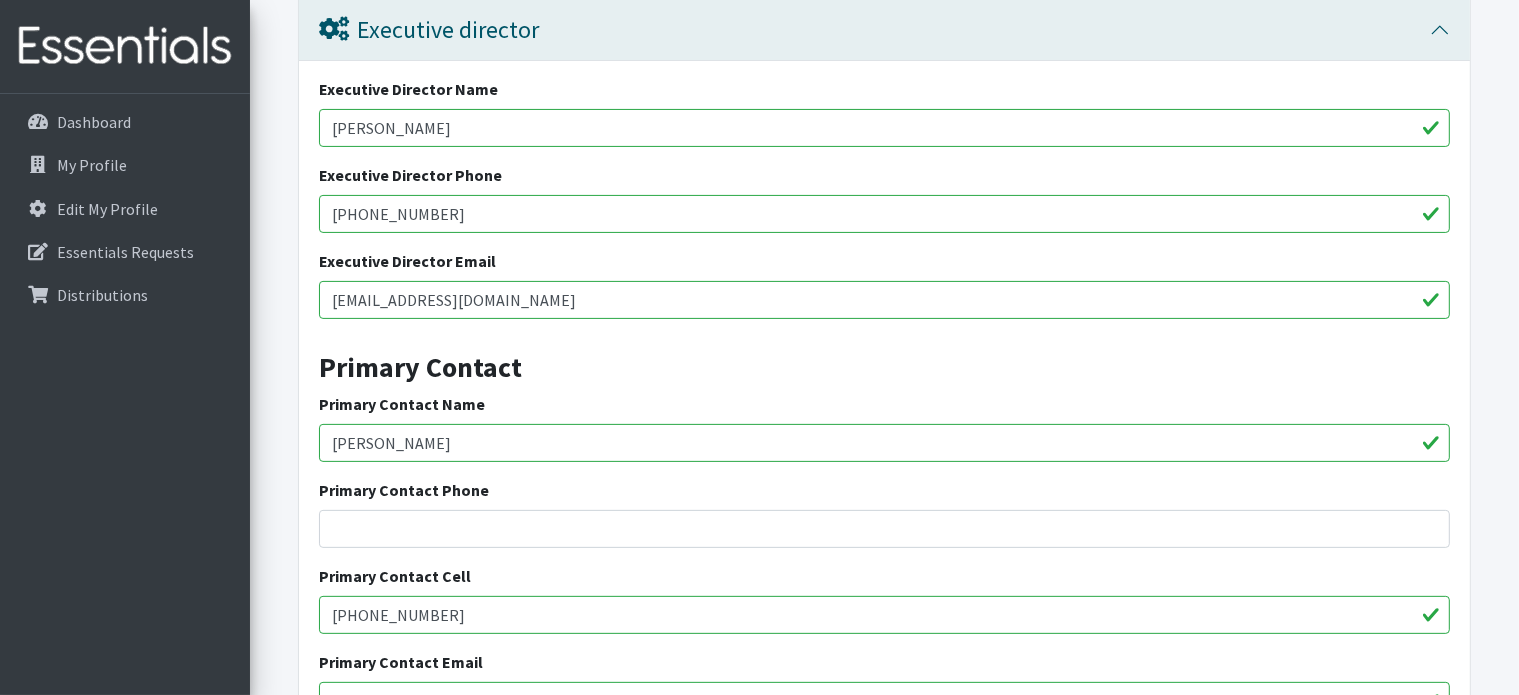 type on "[PERSON_NAME]" 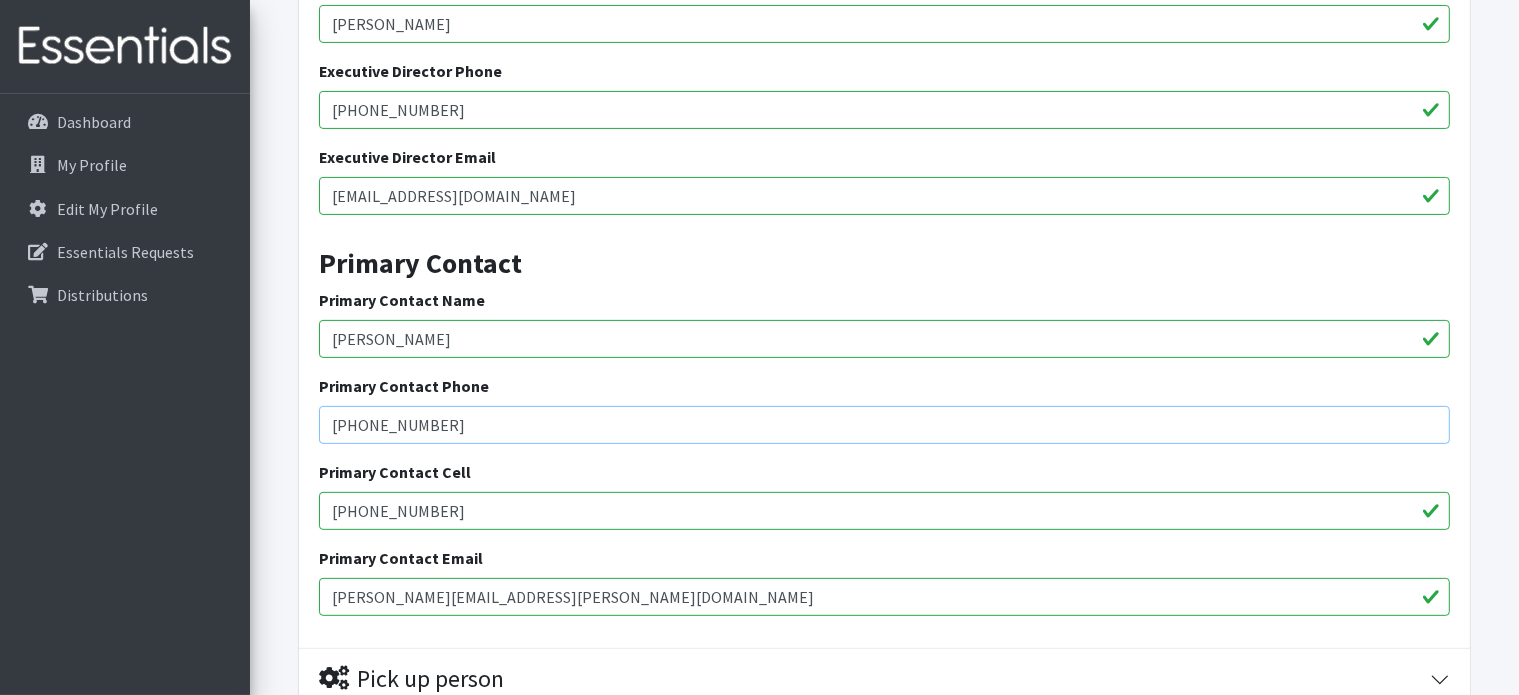 scroll, scrollTop: 584, scrollLeft: 0, axis: vertical 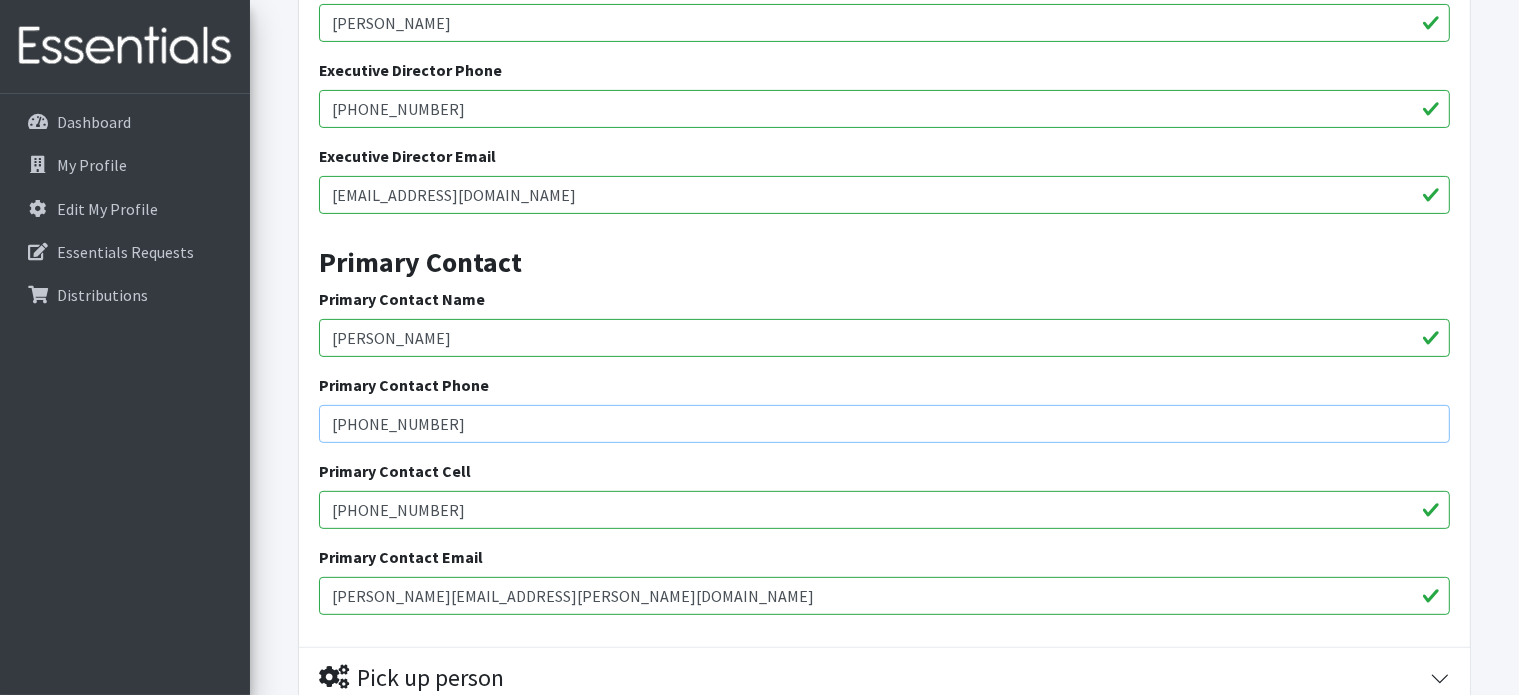 type on "[PHONE_NUMBER]" 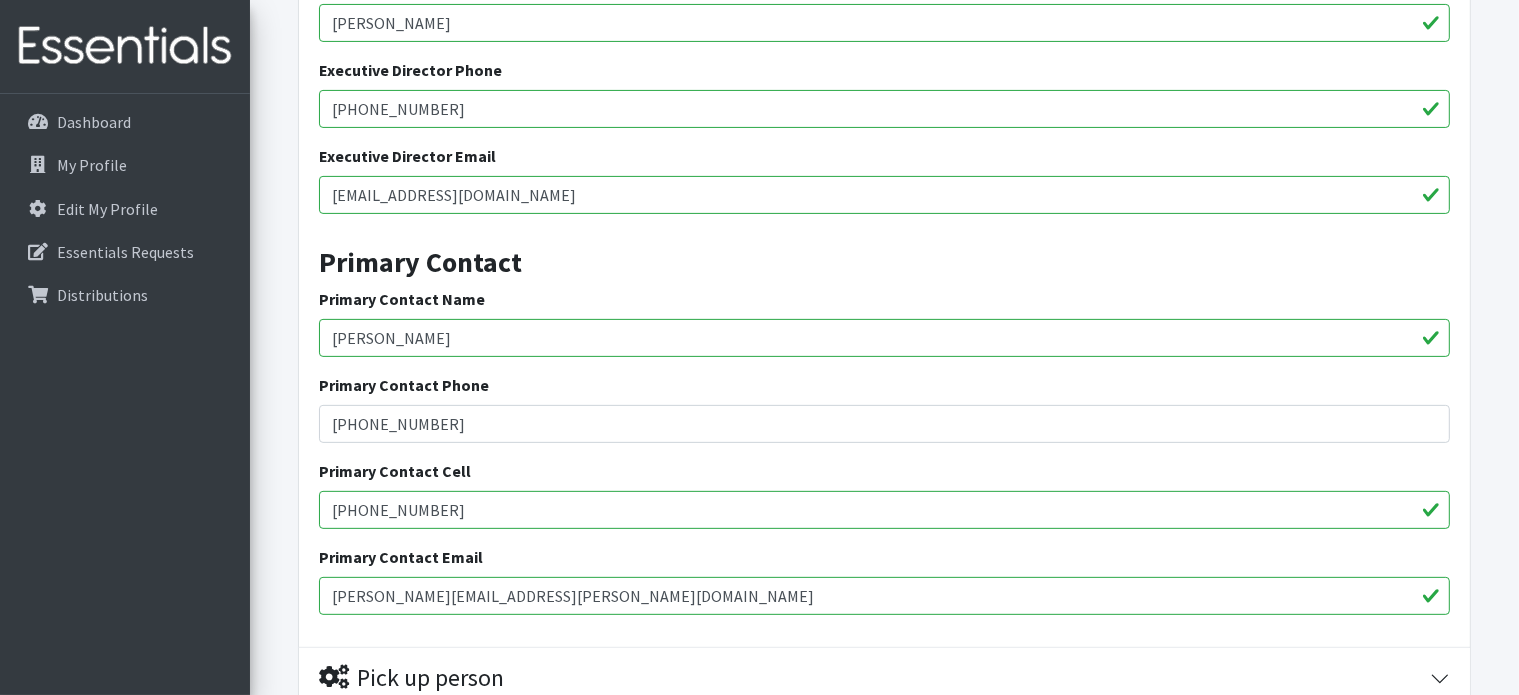click on "[PHONE_NUMBER]" at bounding box center [884, 510] 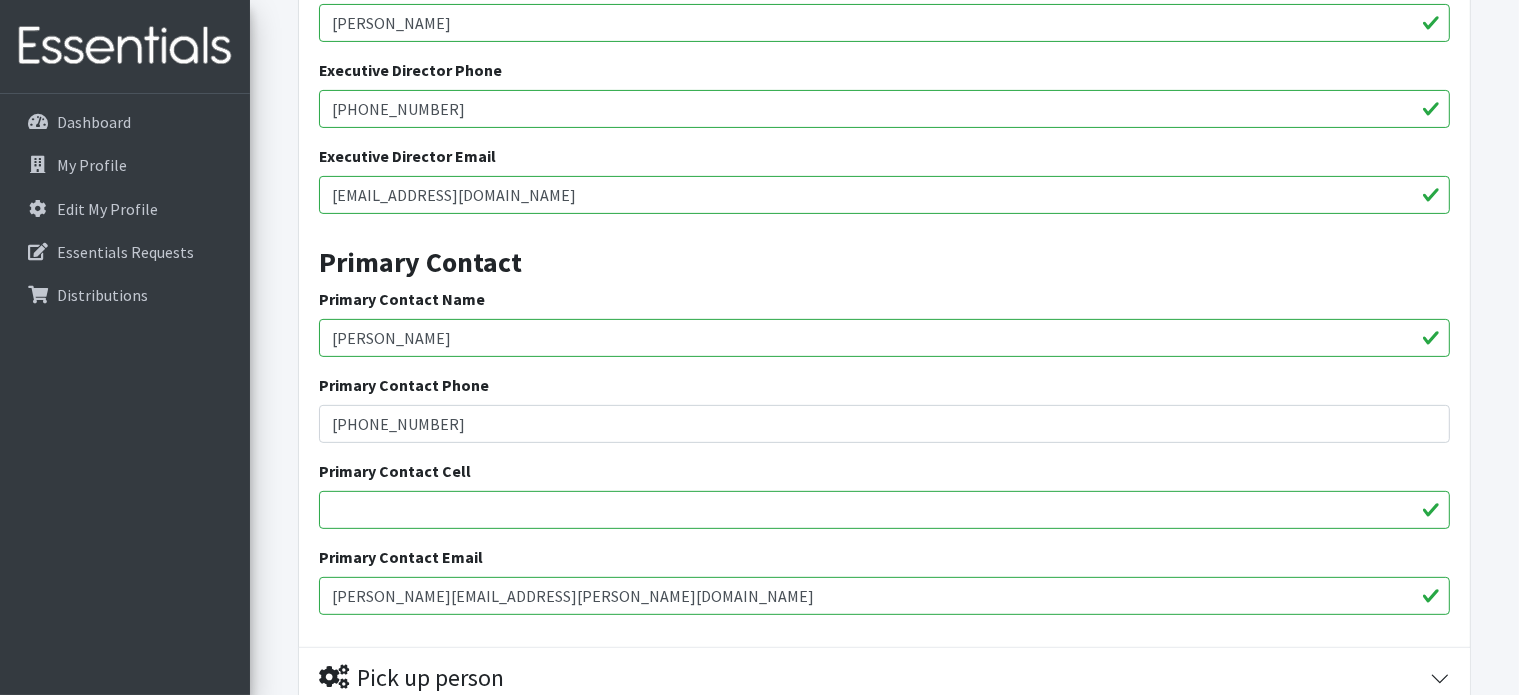 type 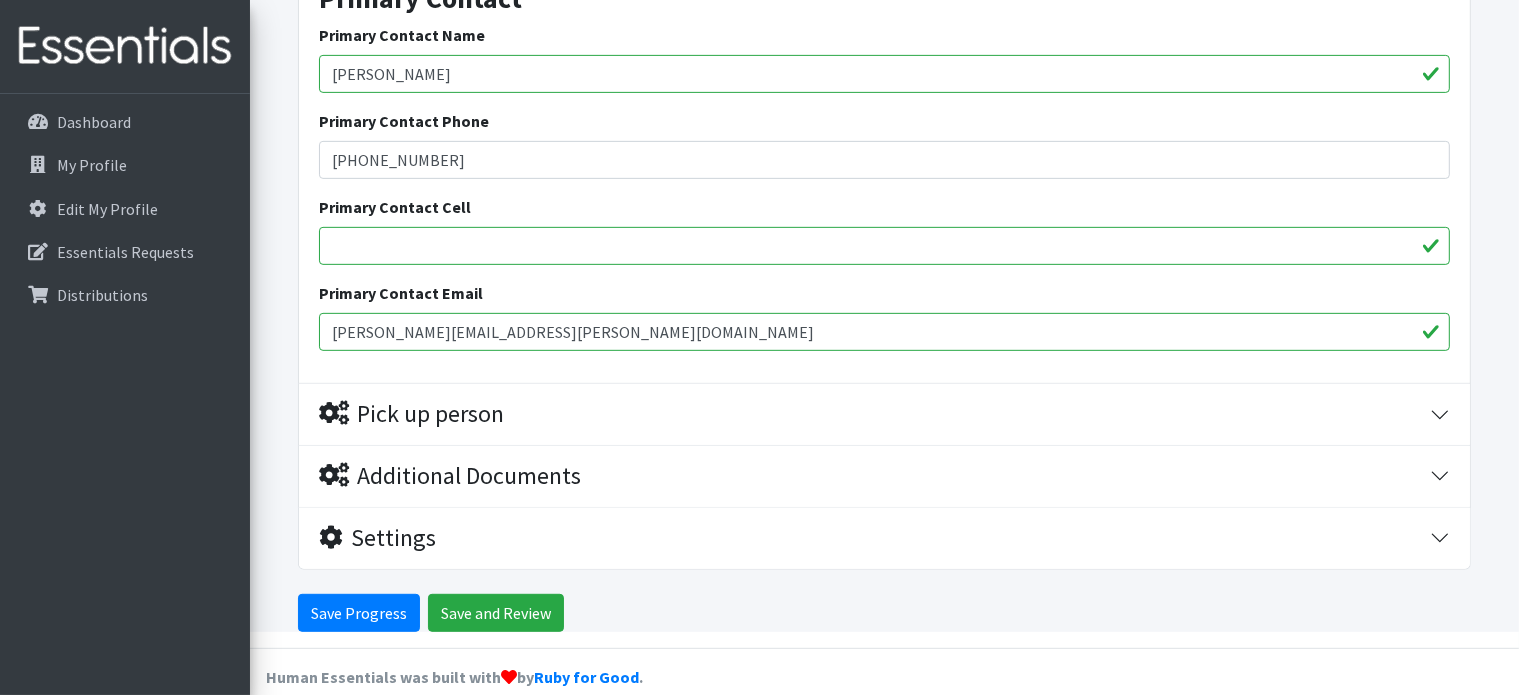 scroll, scrollTop: 861, scrollLeft: 0, axis: vertical 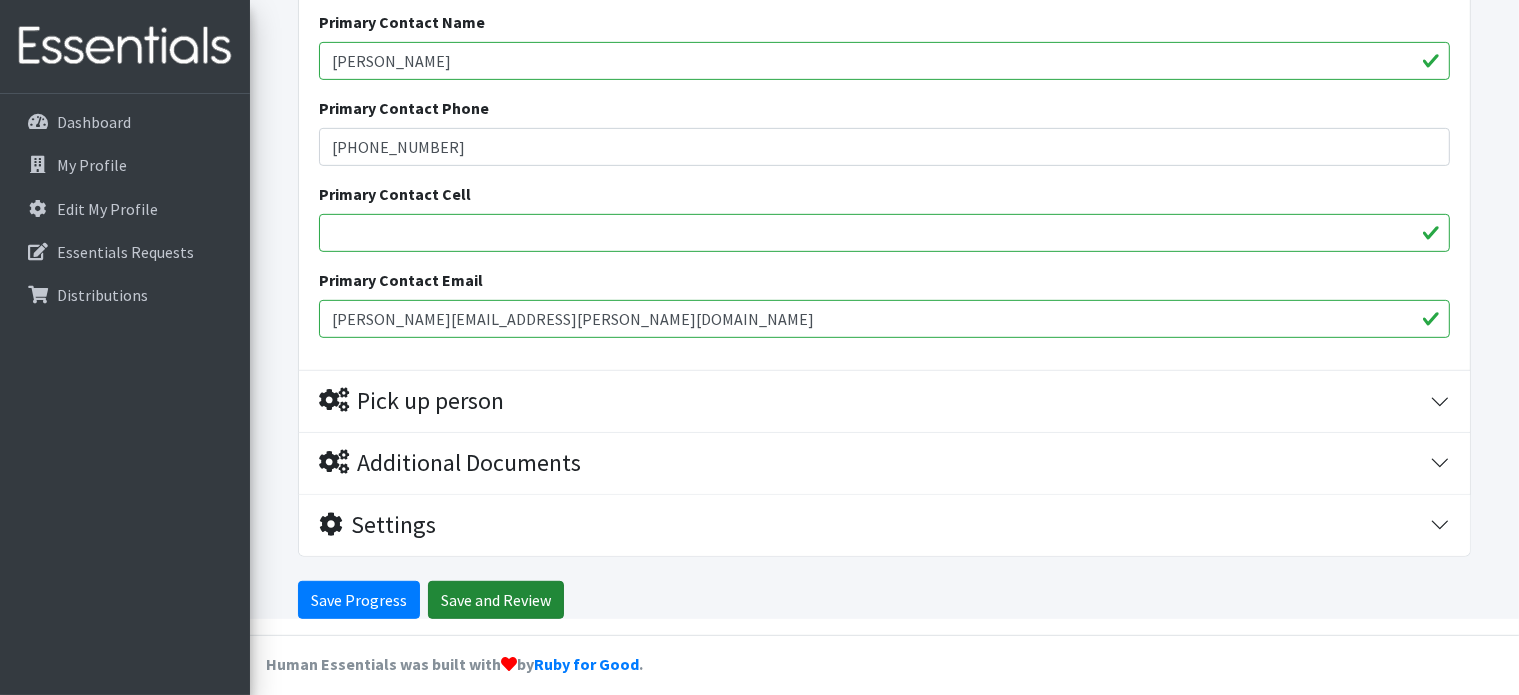 click on "Save and Review" at bounding box center [496, 600] 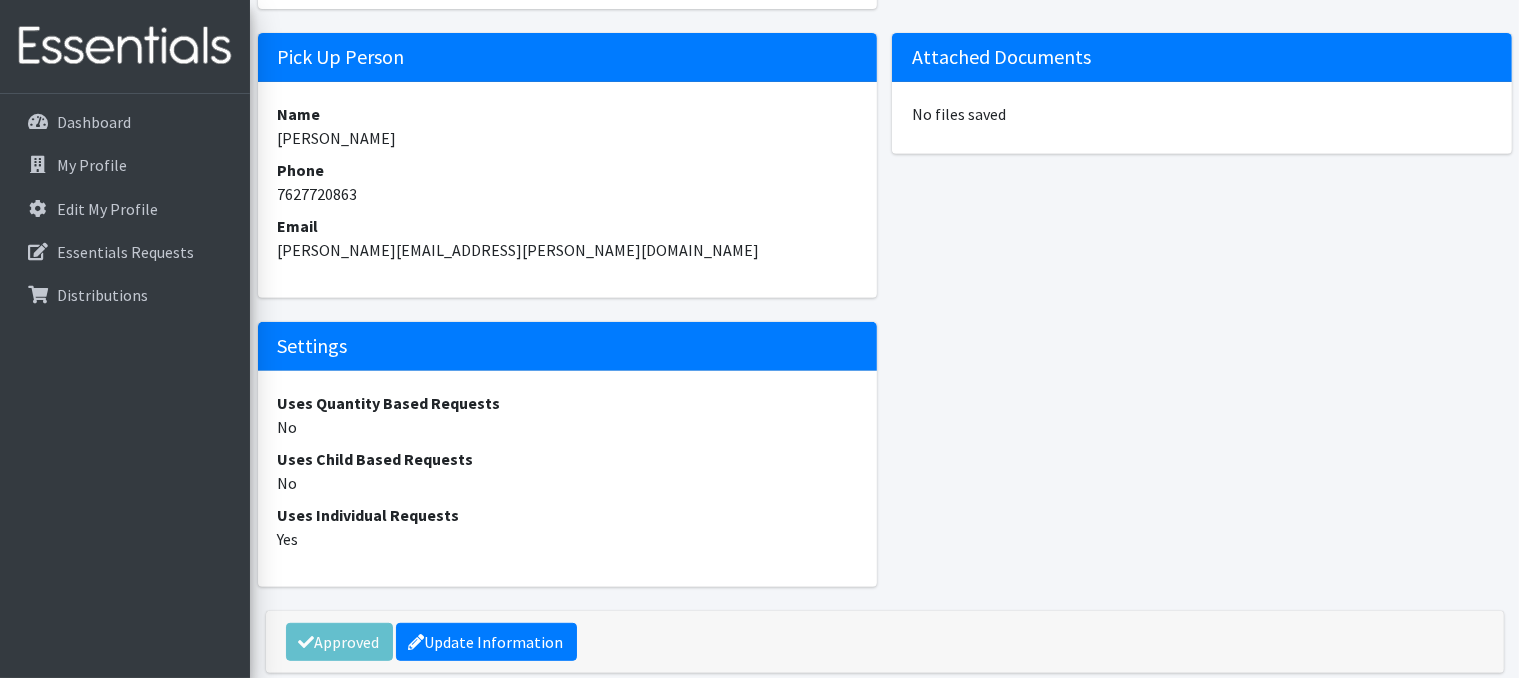 scroll, scrollTop: 928, scrollLeft: 7, axis: both 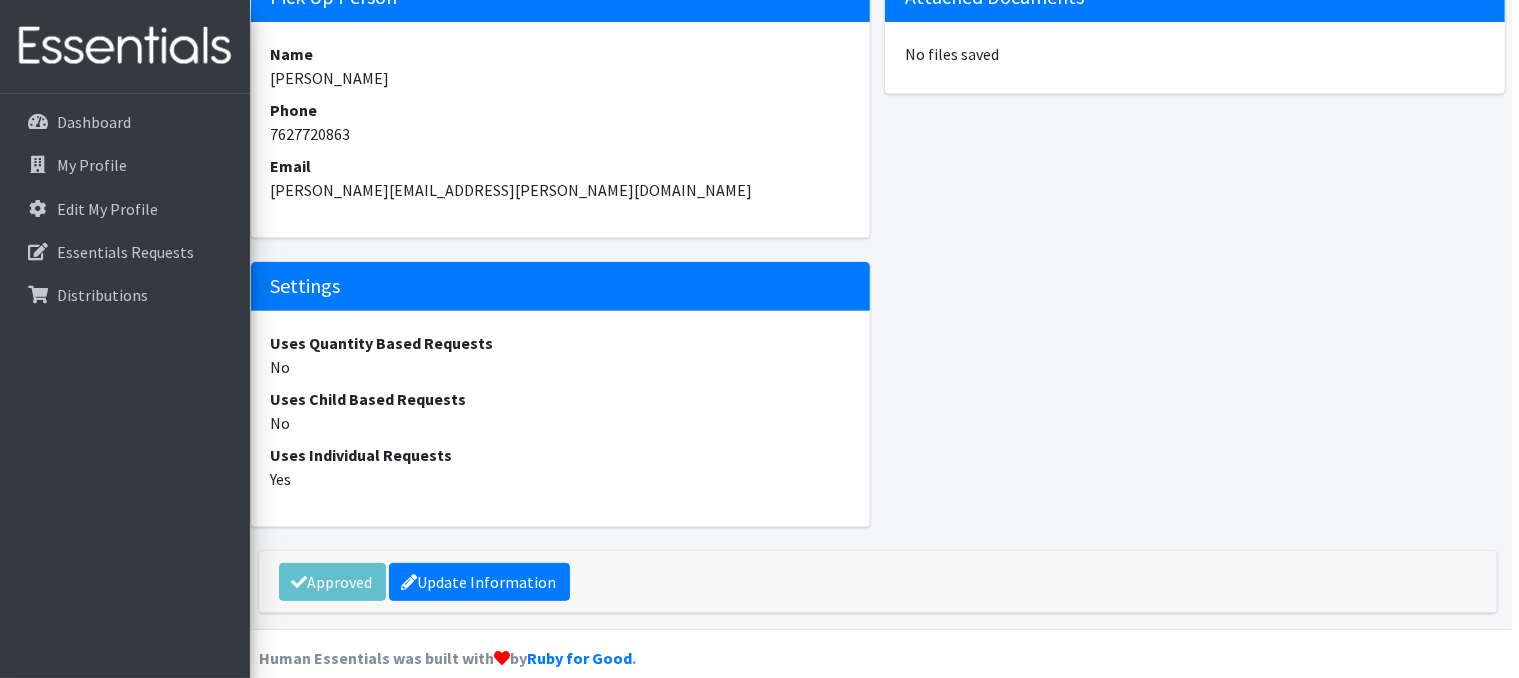 click on "Approved
Update Information" at bounding box center [878, 582] 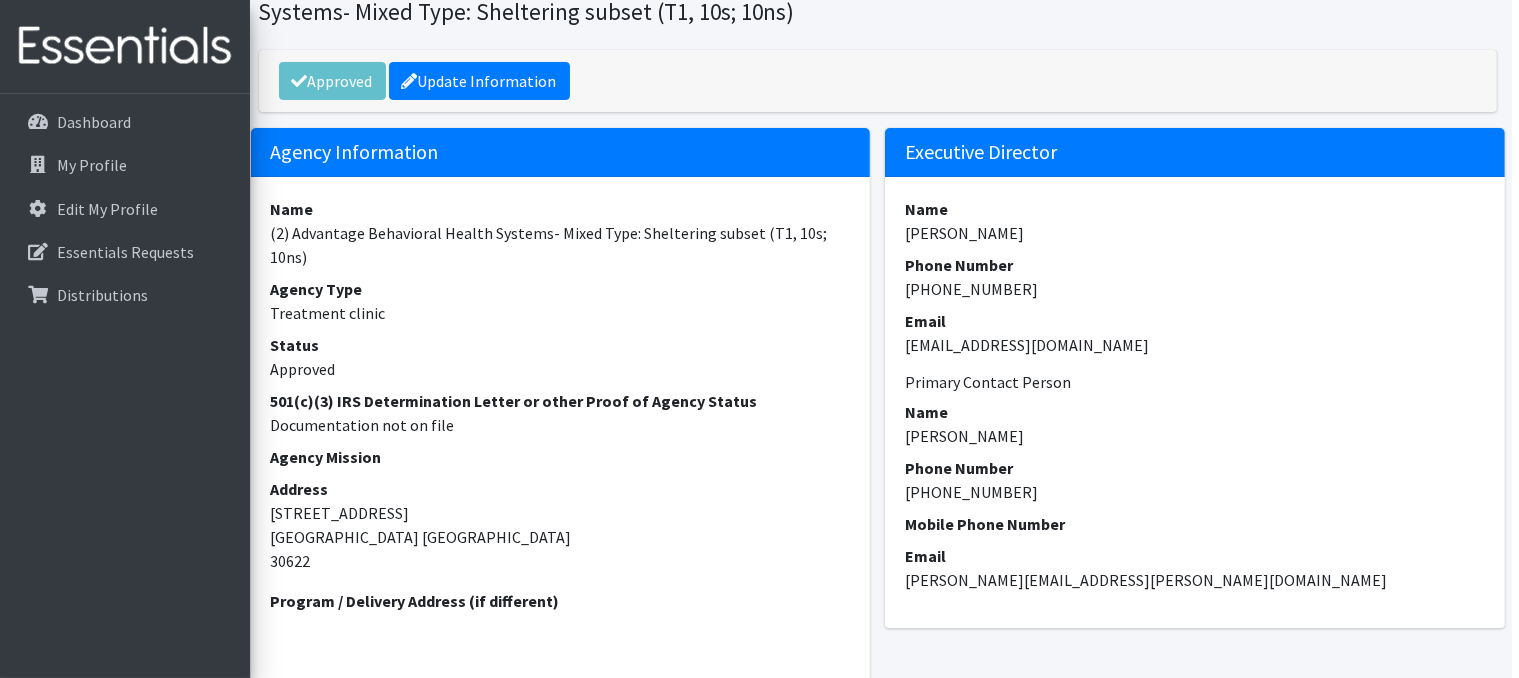 scroll, scrollTop: 0, scrollLeft: 7, axis: horizontal 